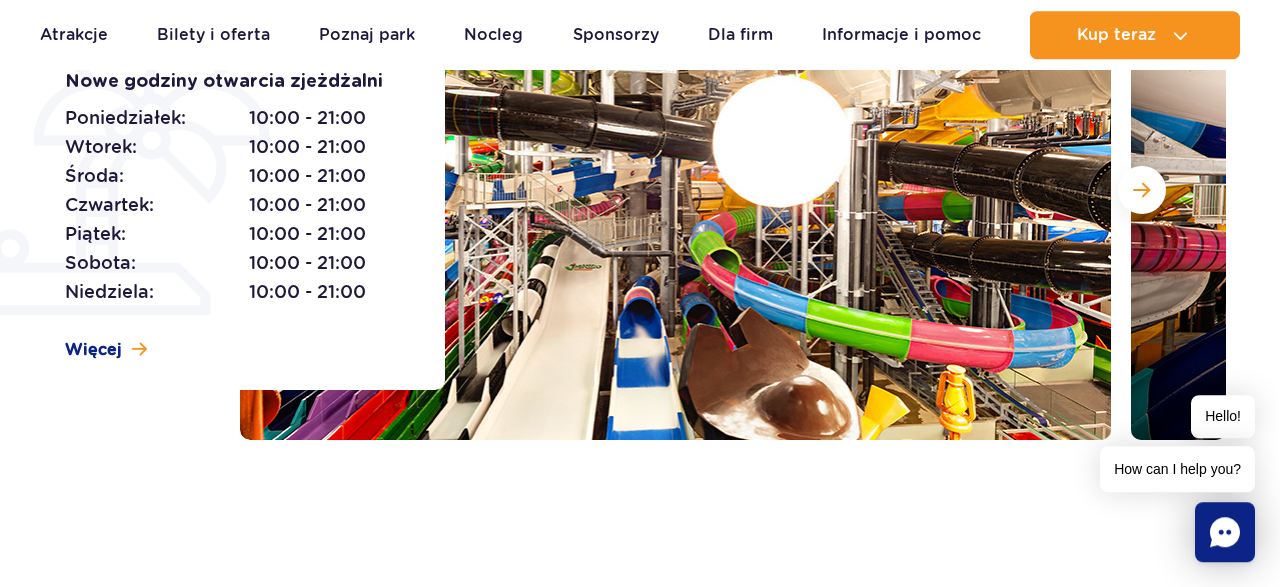 scroll, scrollTop: 312, scrollLeft: 0, axis: vertical 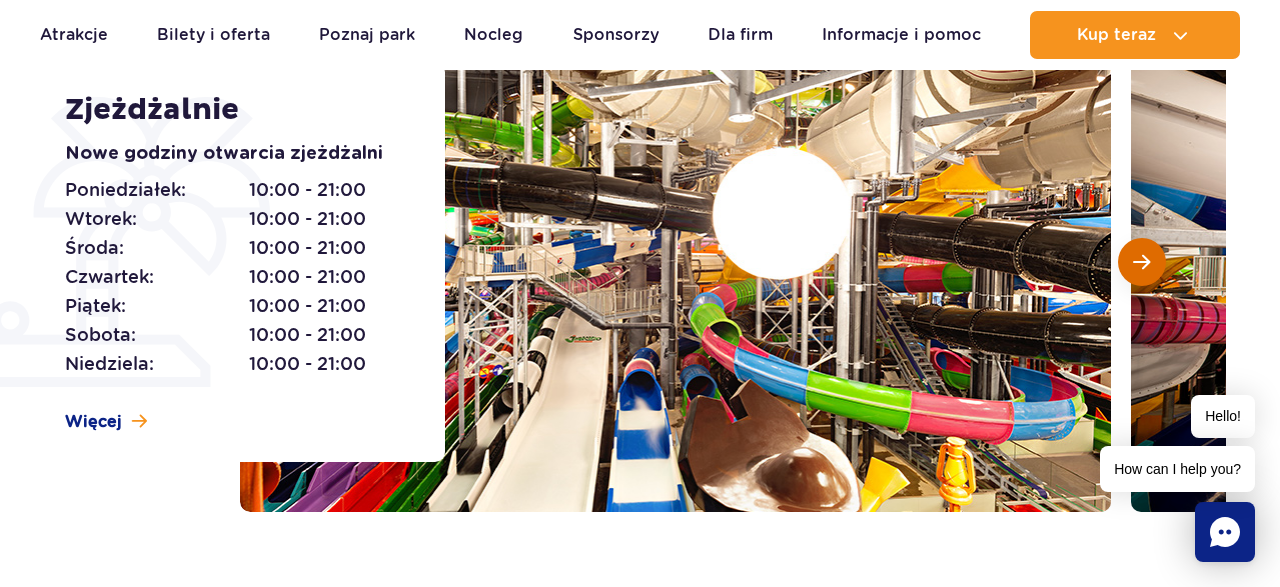 click at bounding box center (1141, 262) 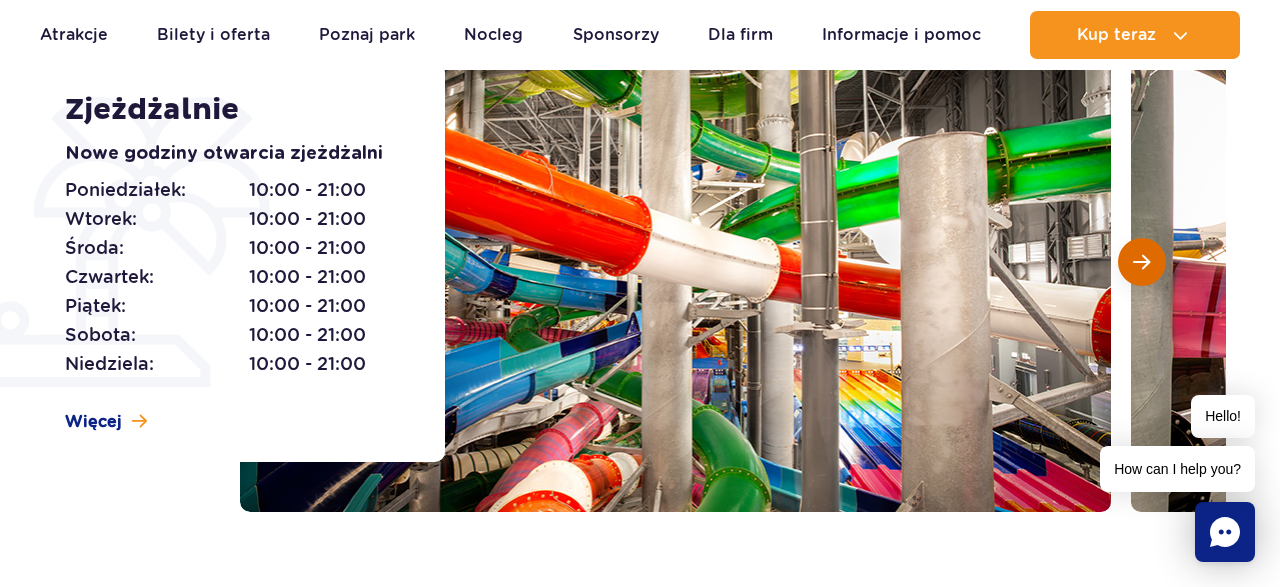 click at bounding box center (1141, 262) 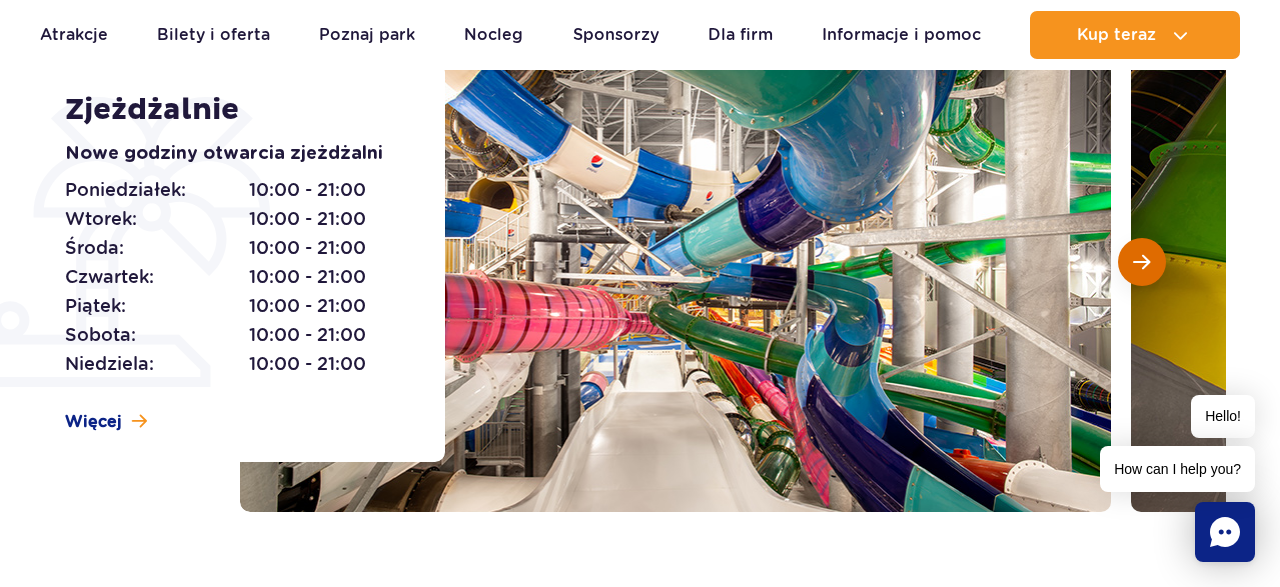 click at bounding box center [1141, 262] 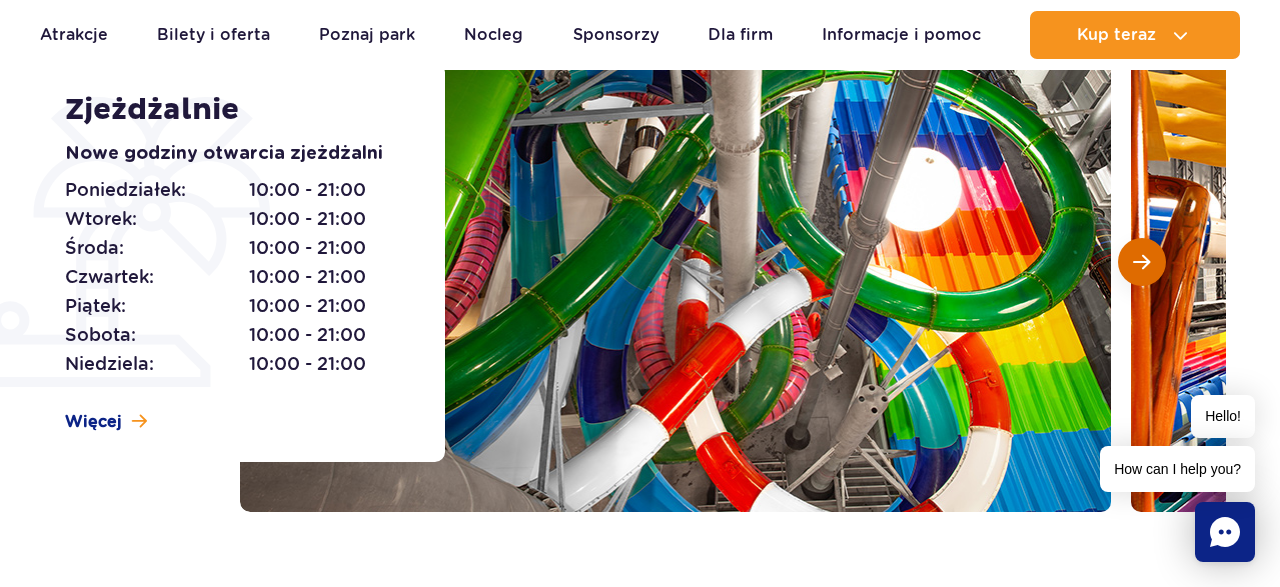 click at bounding box center [1141, 262] 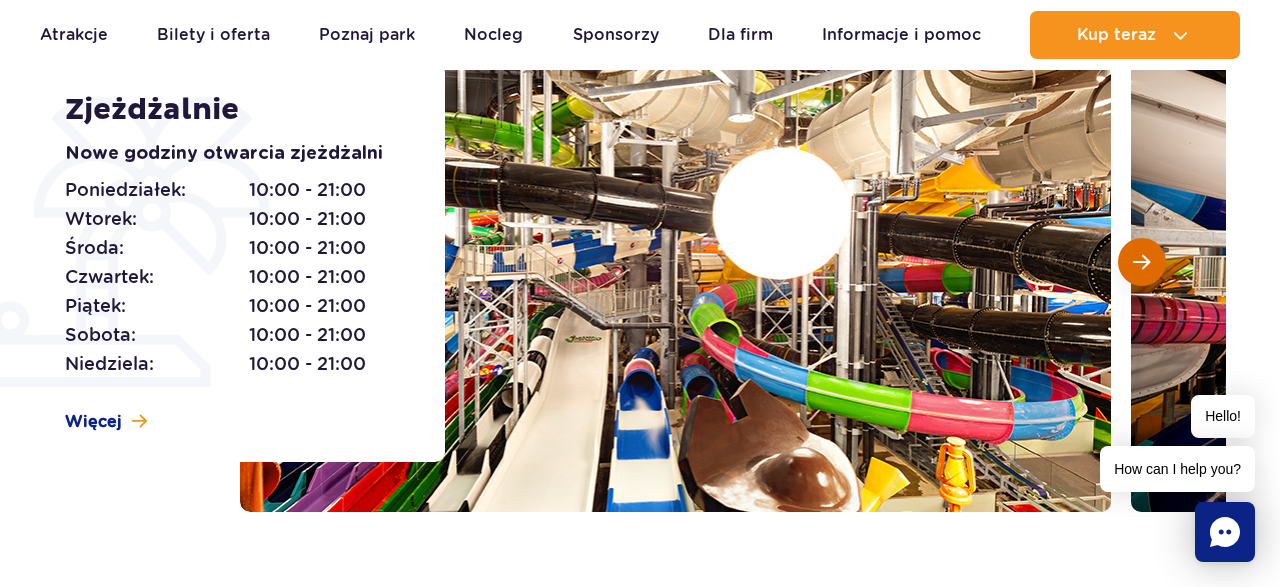 click at bounding box center [1141, 262] 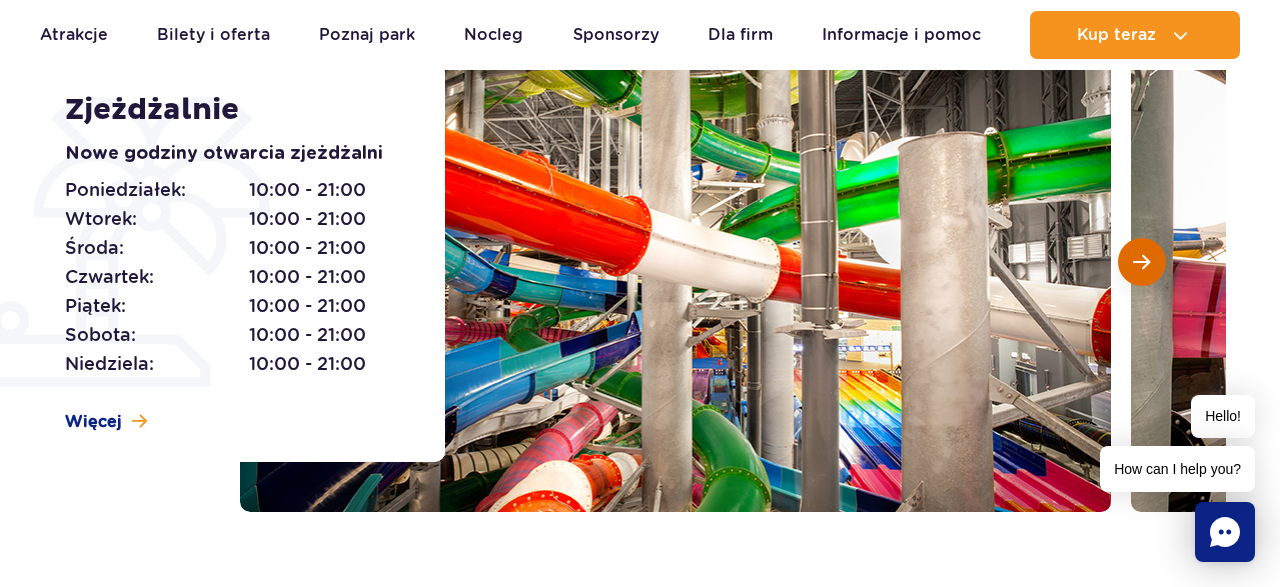 click at bounding box center (1141, 262) 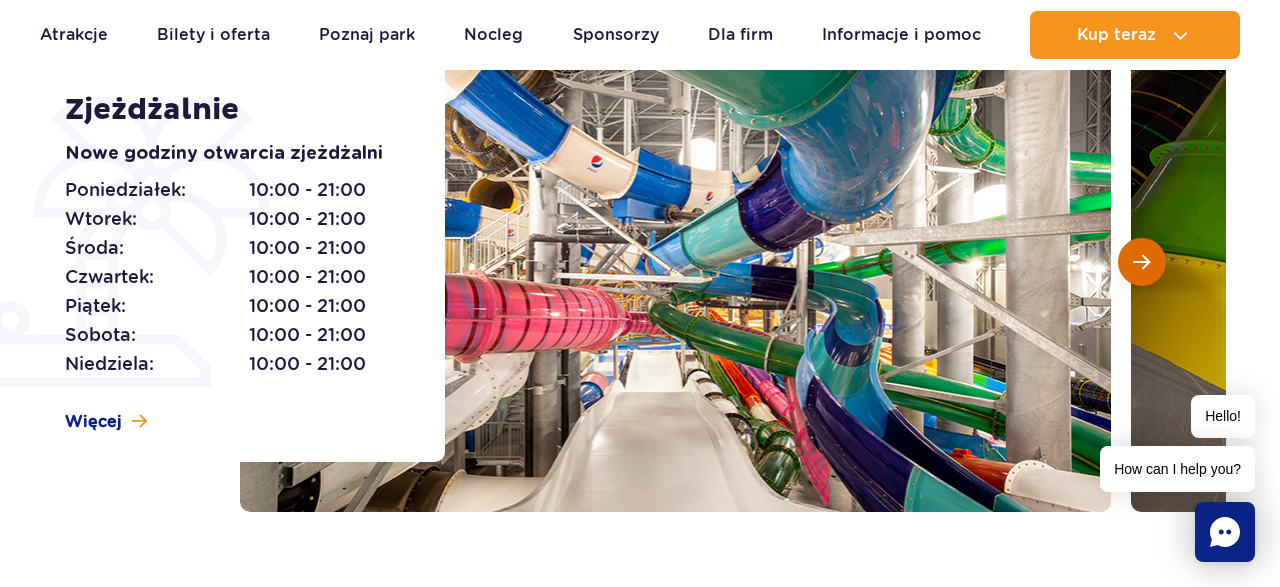 click at bounding box center [1141, 262] 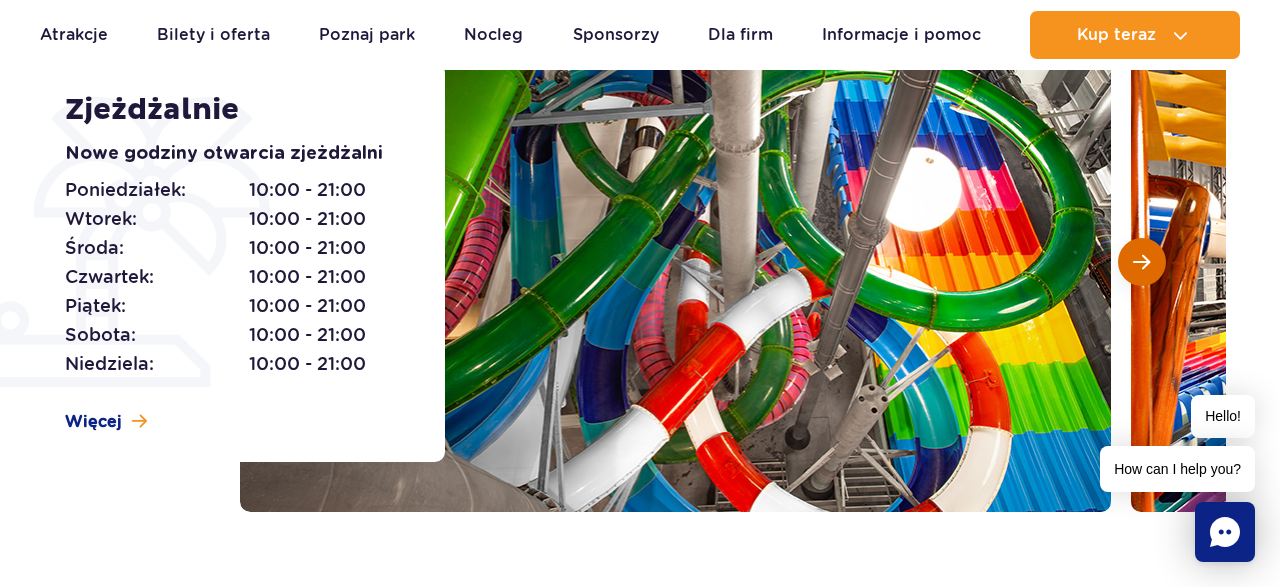 click at bounding box center [1141, 262] 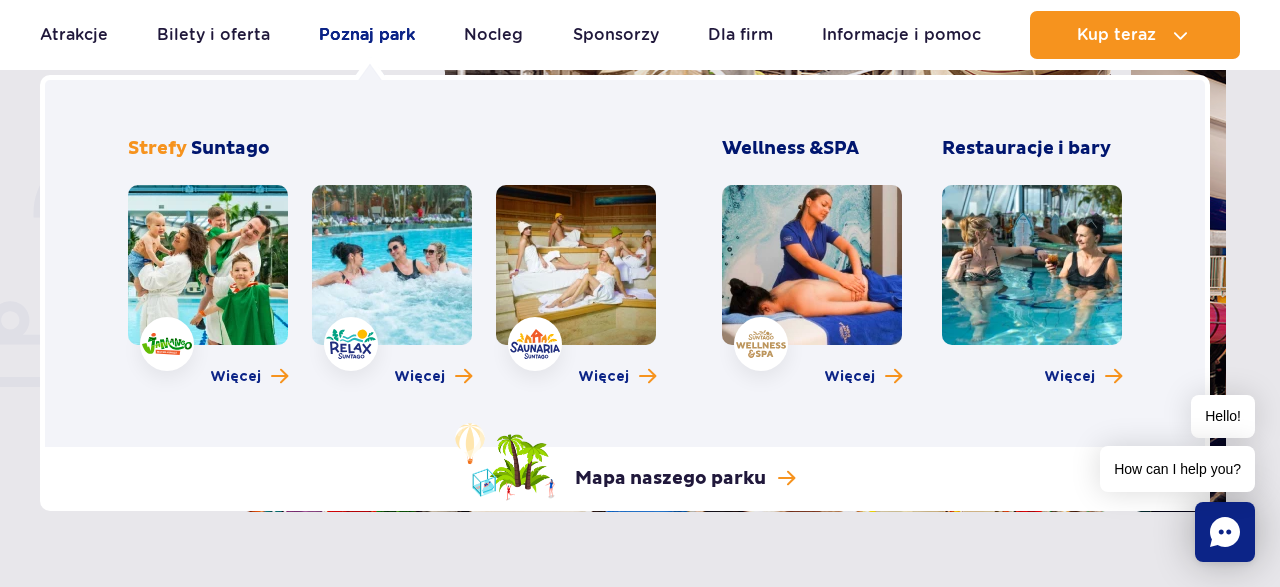 click on "Poznaj park" at bounding box center (367, 35) 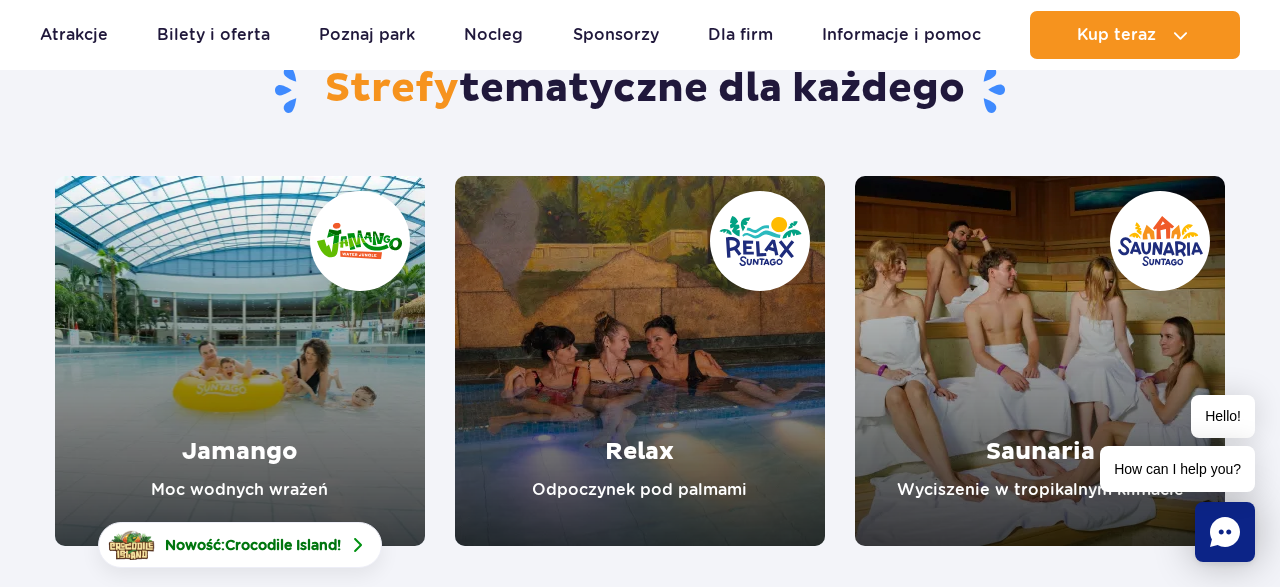 scroll, scrollTop: 312, scrollLeft: 0, axis: vertical 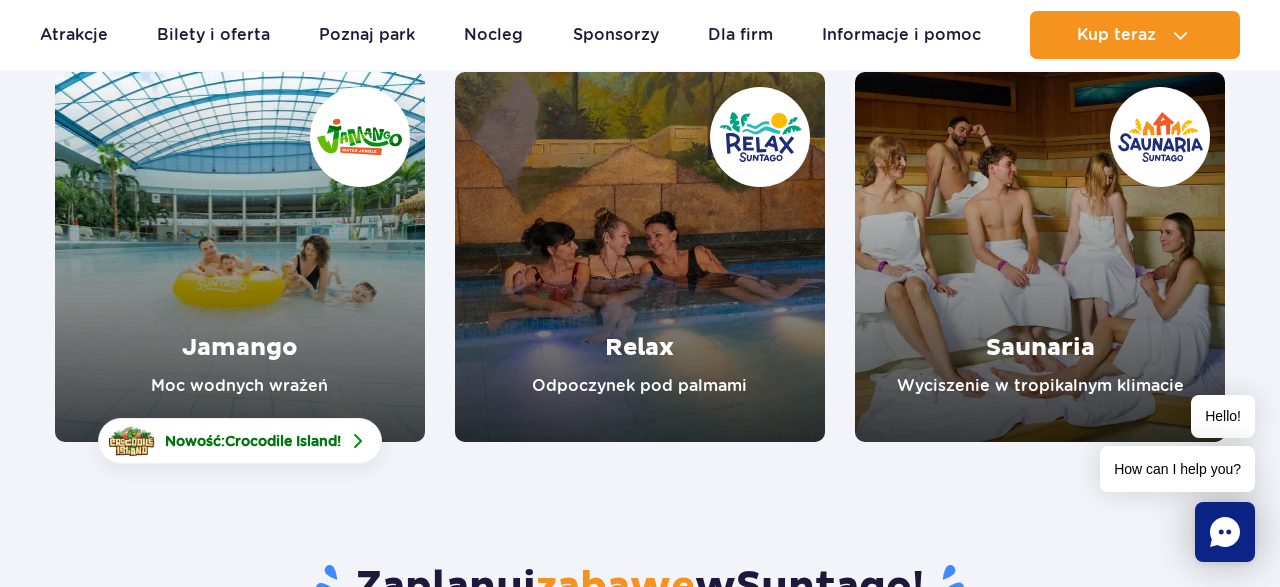 click at bounding box center (240, 257) 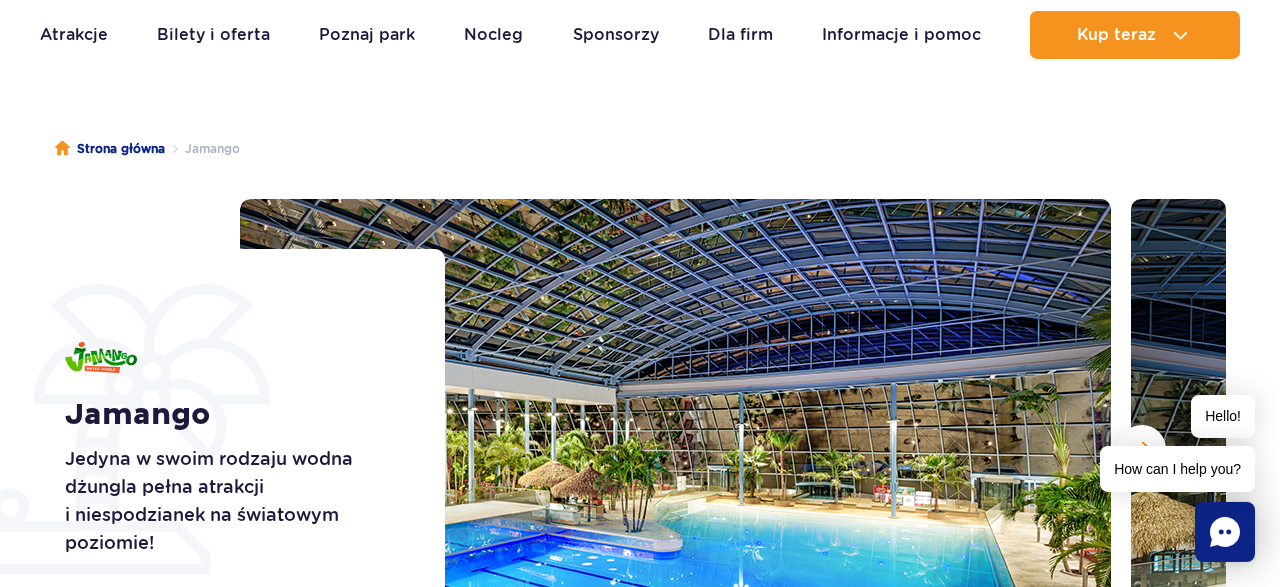 scroll, scrollTop: 0, scrollLeft: 0, axis: both 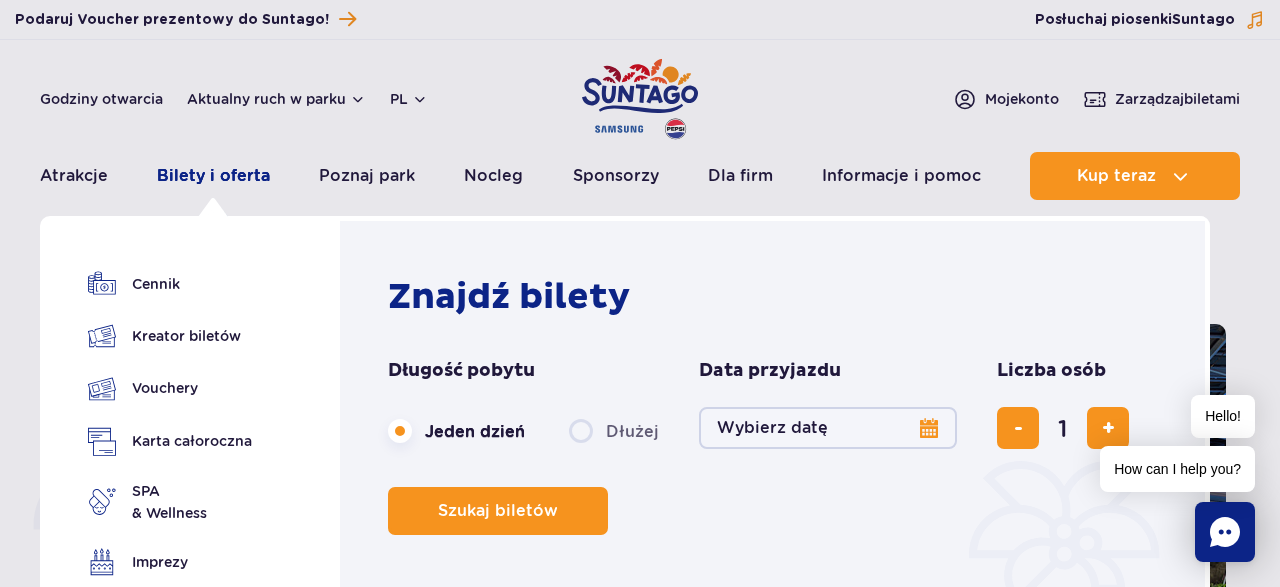click on "Bilety i oferta" at bounding box center (213, 176) 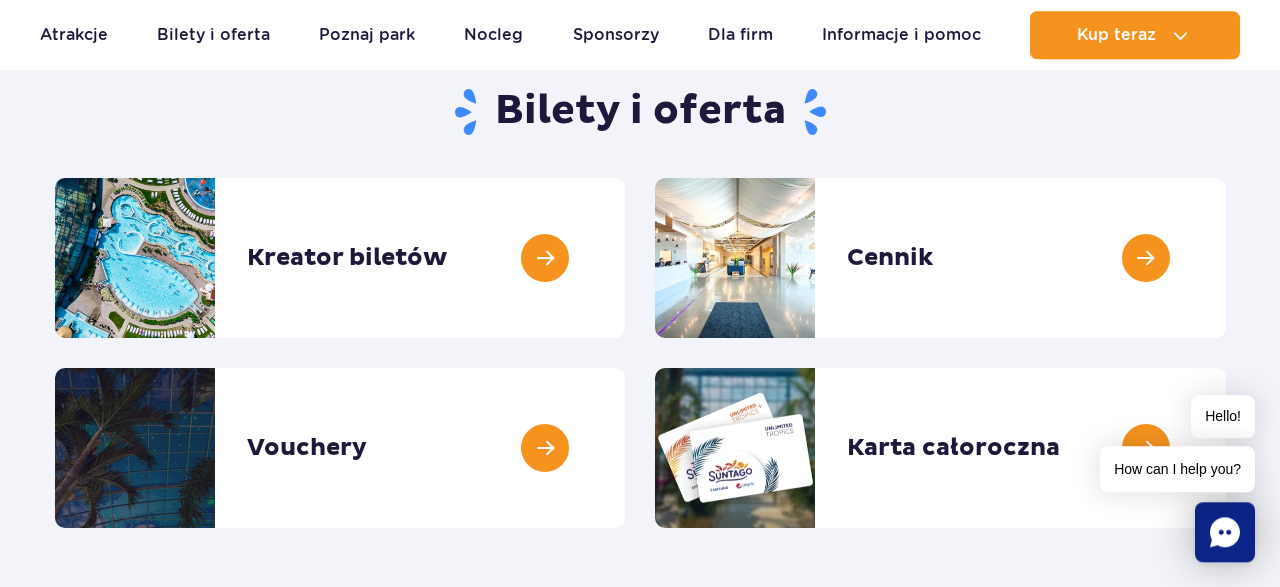 scroll, scrollTop: 208, scrollLeft: 0, axis: vertical 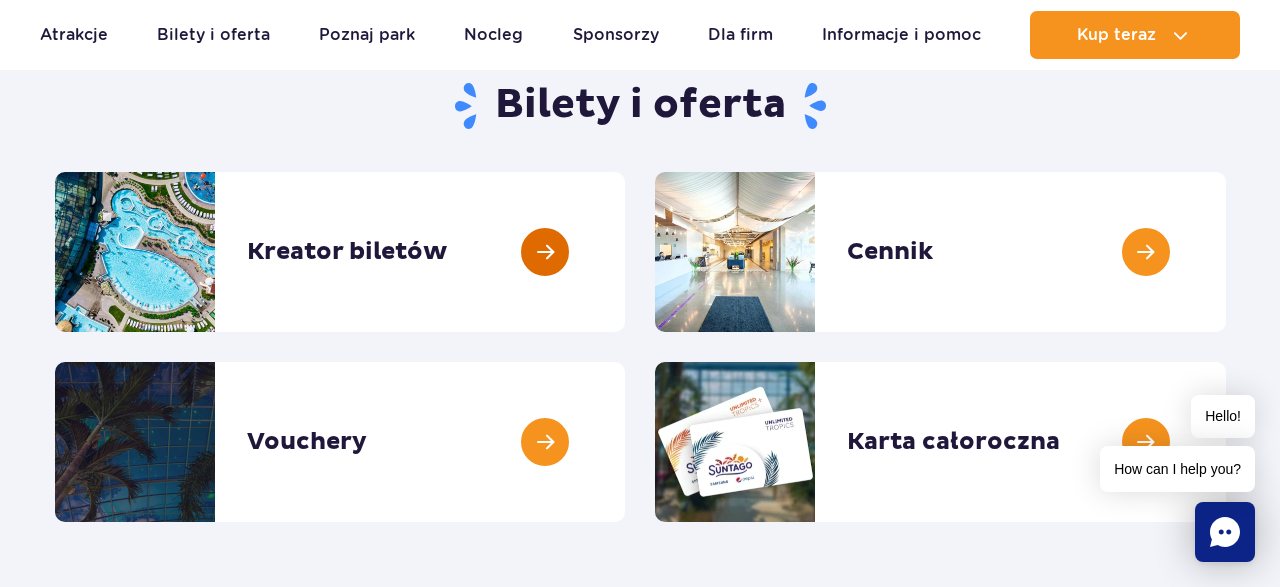 click at bounding box center [625, 252] 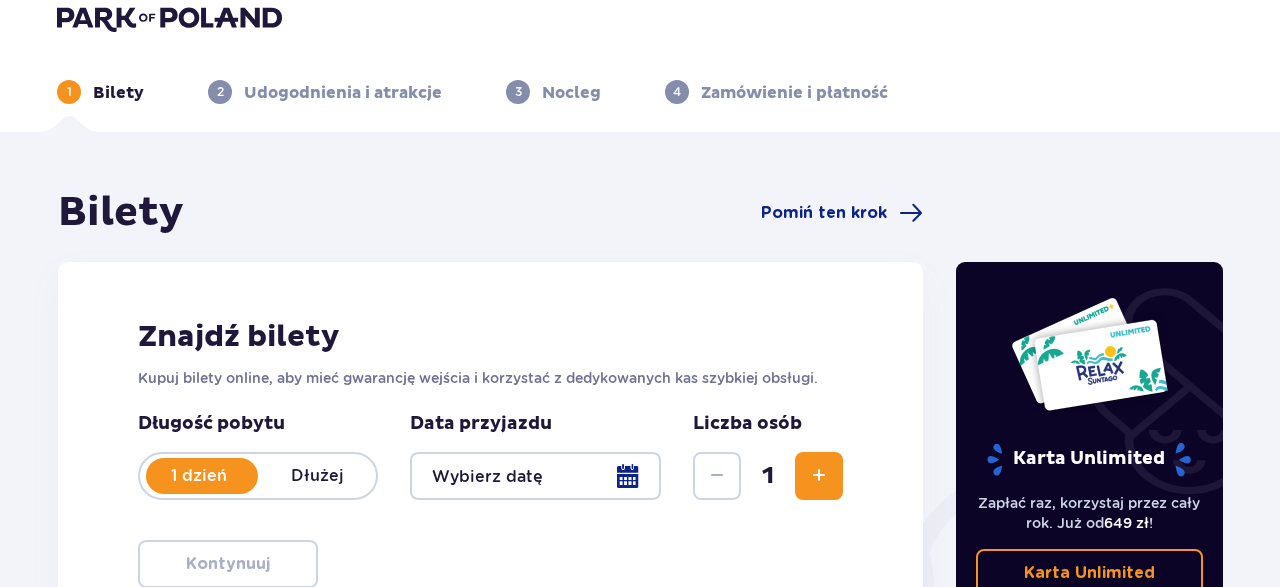 scroll, scrollTop: 0, scrollLeft: 0, axis: both 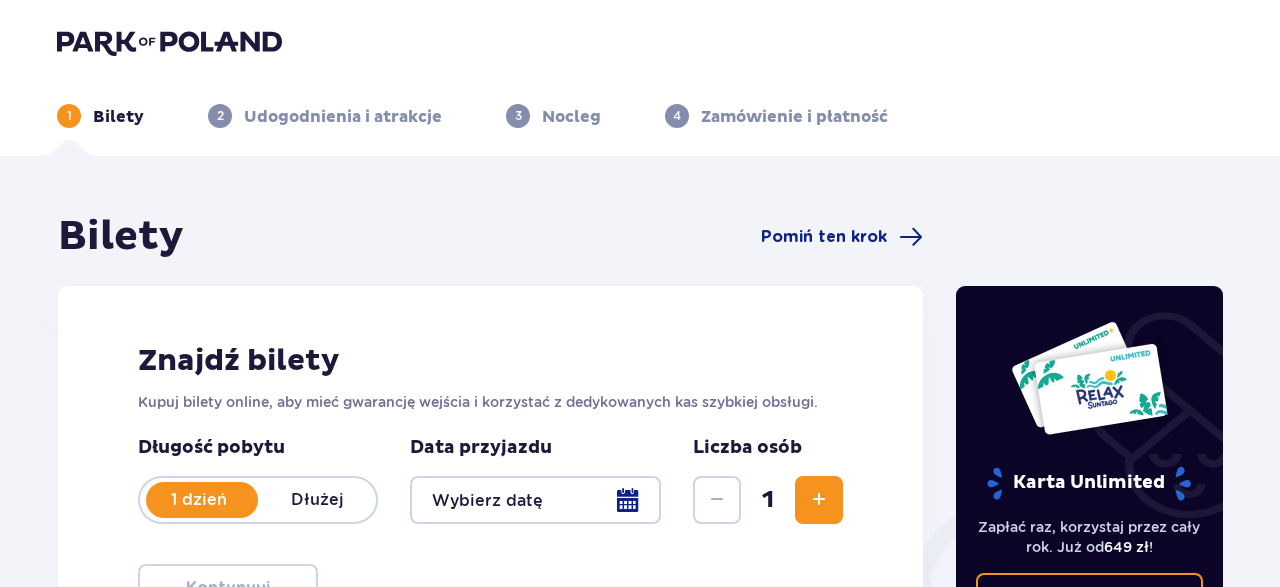 click on "1 dzień" at bounding box center (199, 500) 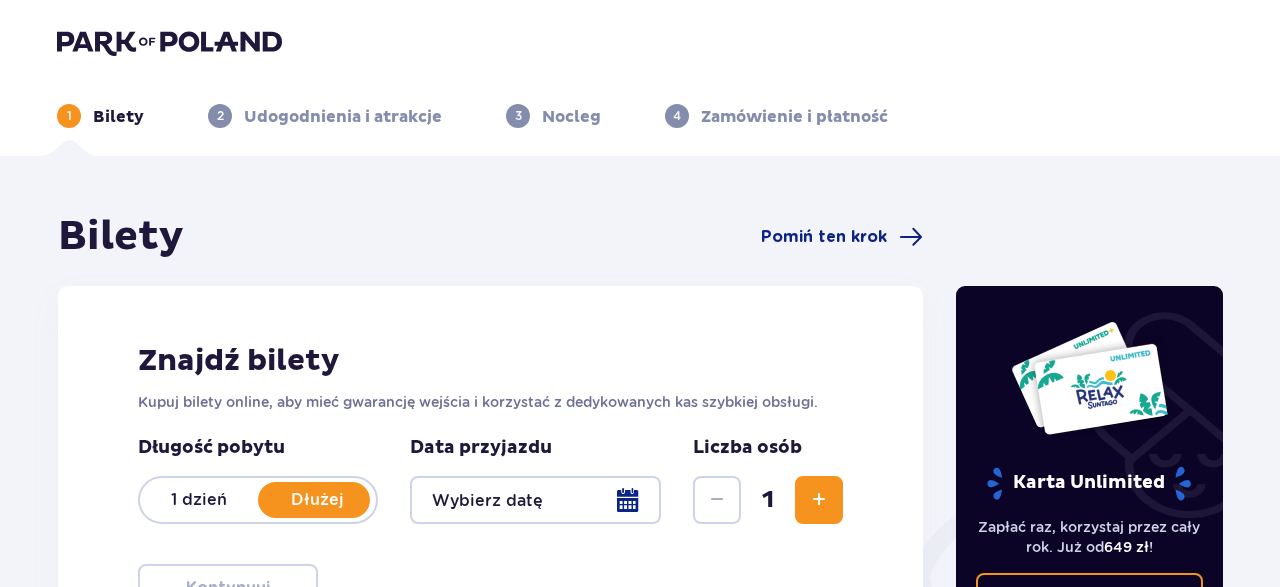 click on "1 dzień" at bounding box center (199, 500) 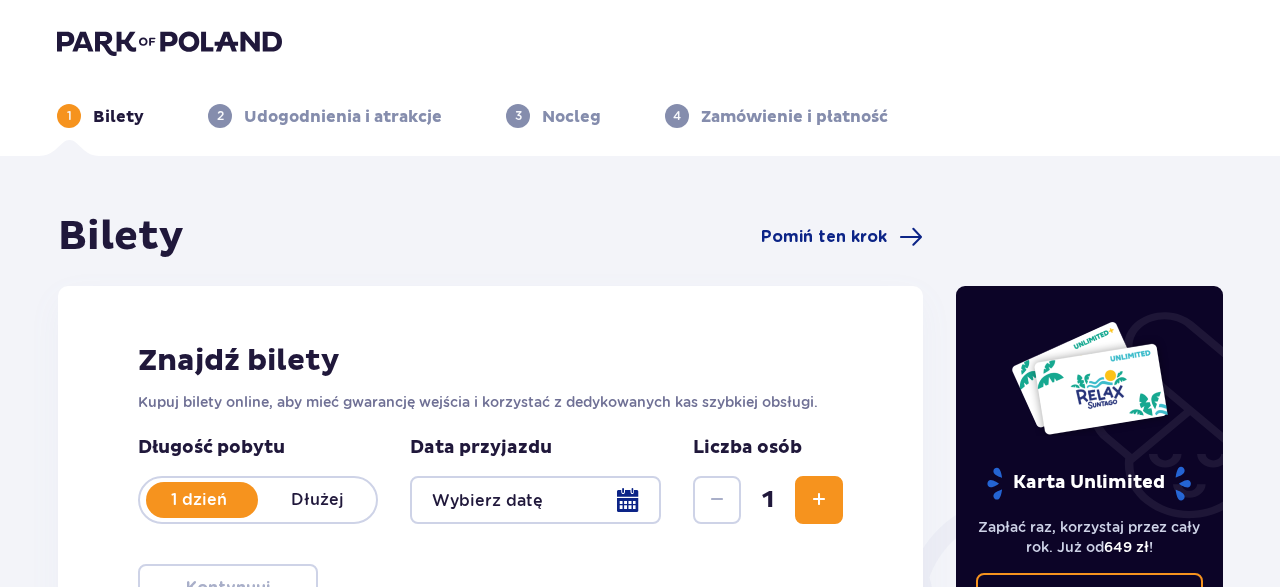 click at bounding box center (535, 500) 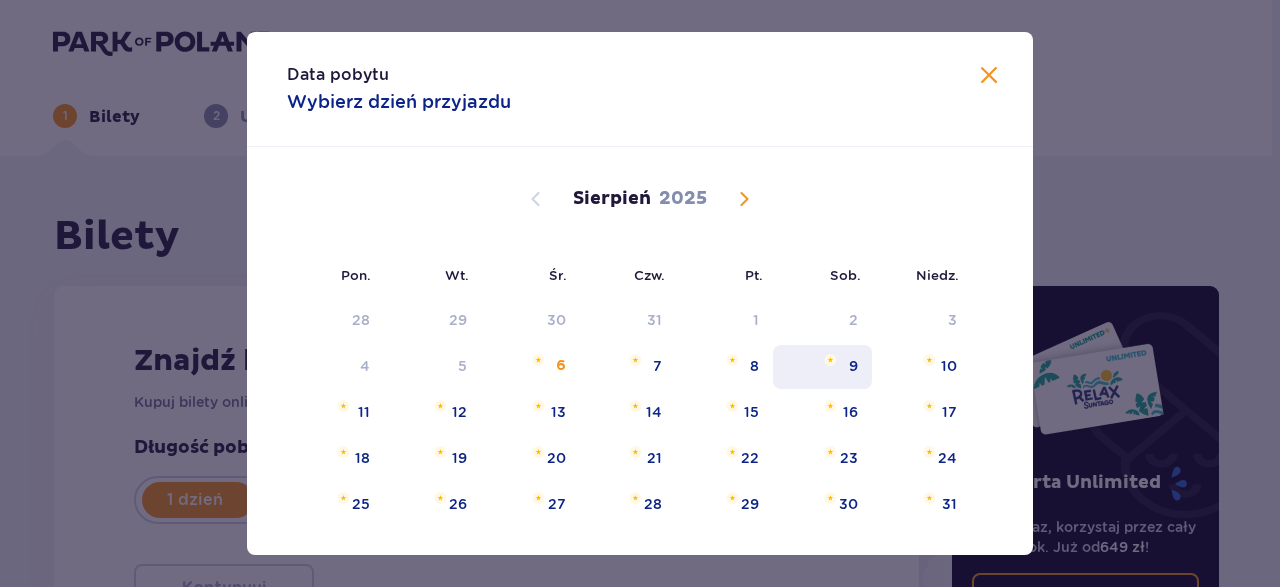 click on "9" at bounding box center [822, 367] 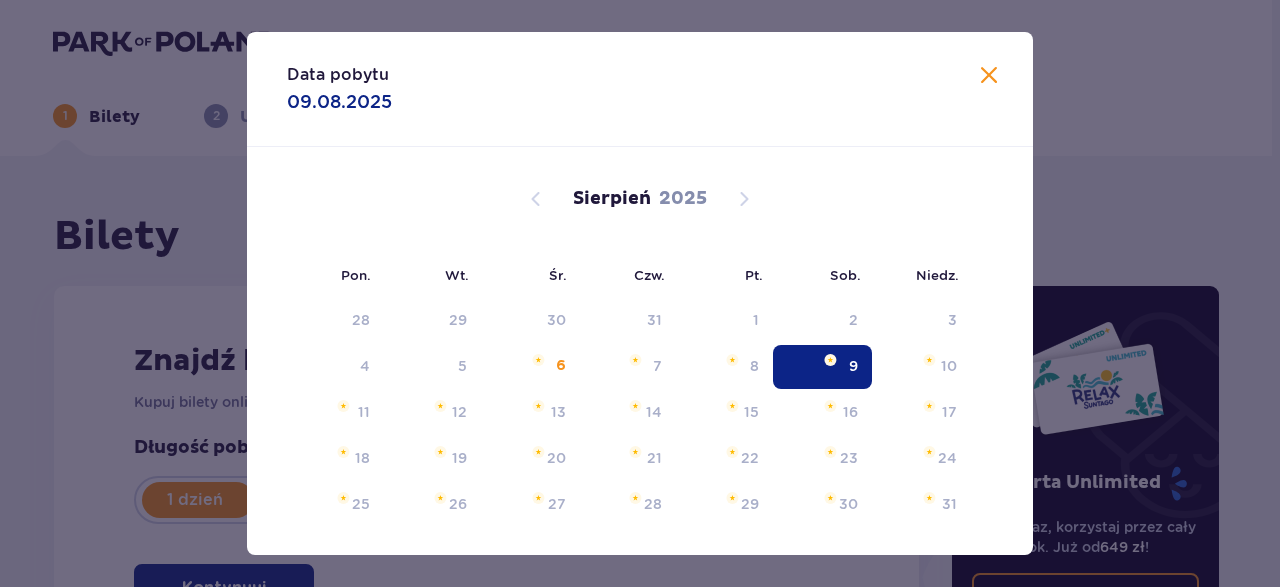 type on "09.08.25" 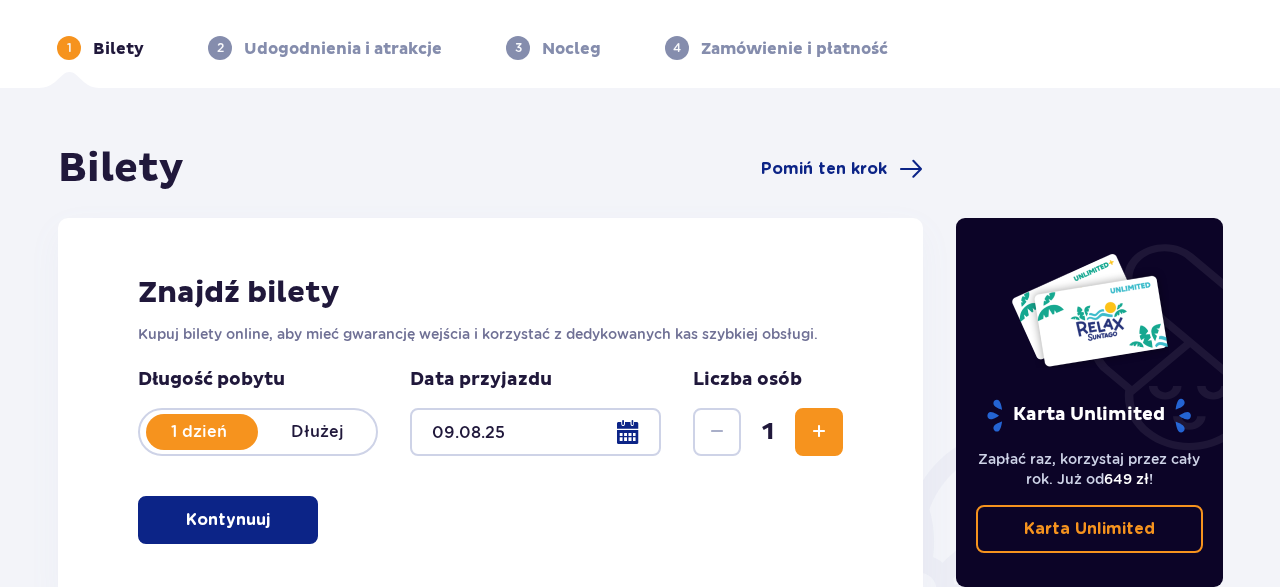 scroll, scrollTop: 104, scrollLeft: 0, axis: vertical 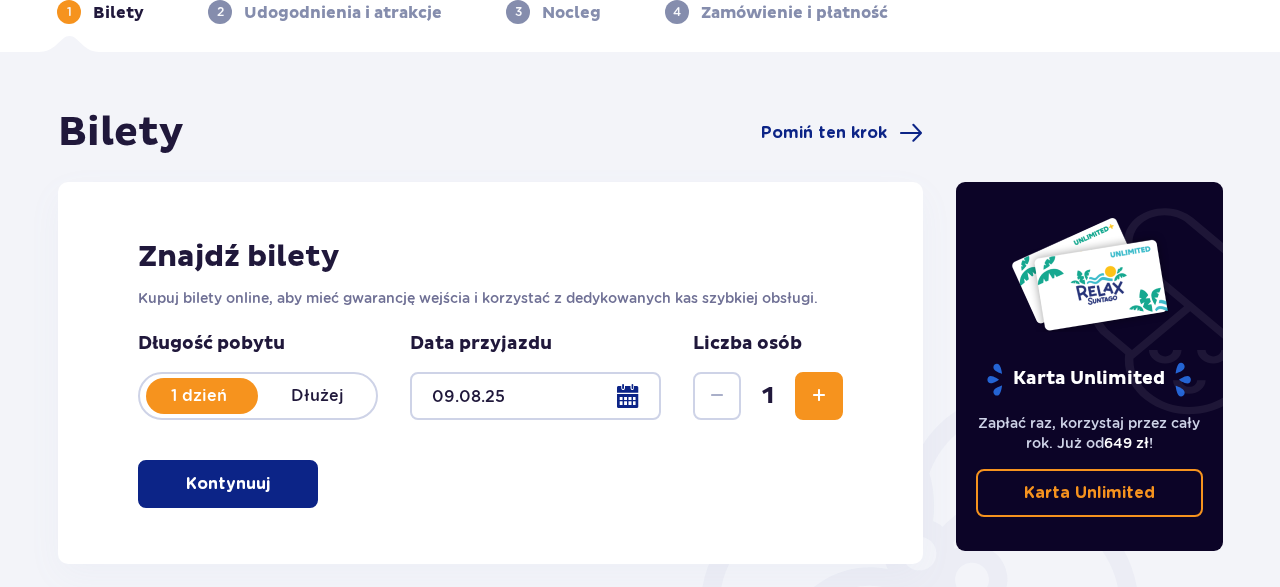 click at bounding box center [819, 396] 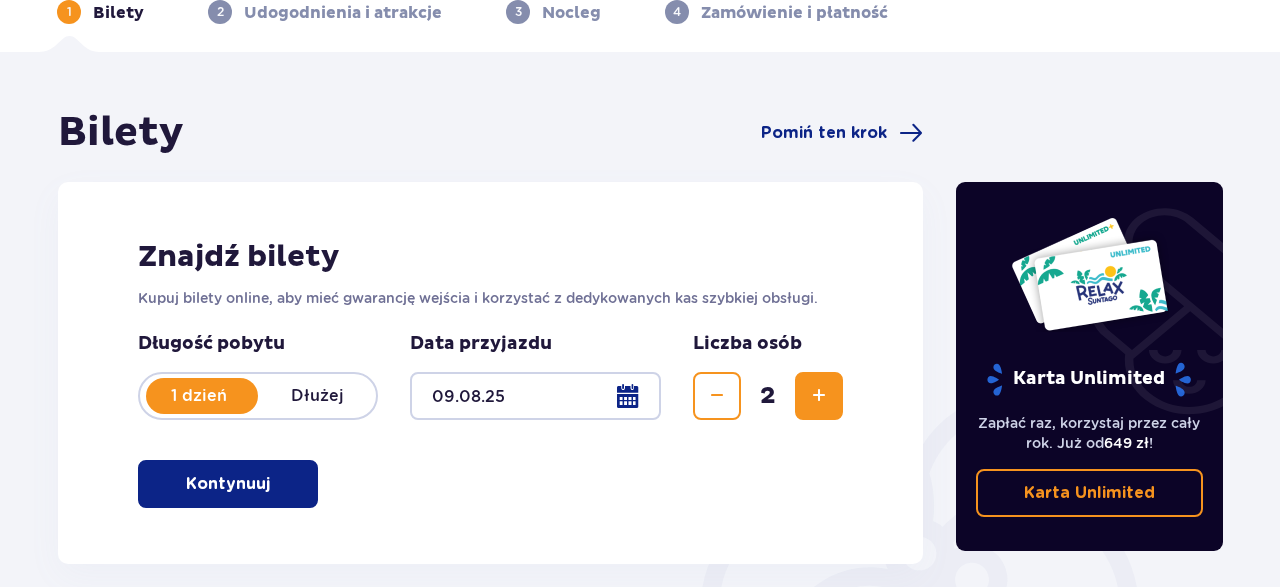 click at bounding box center [819, 396] 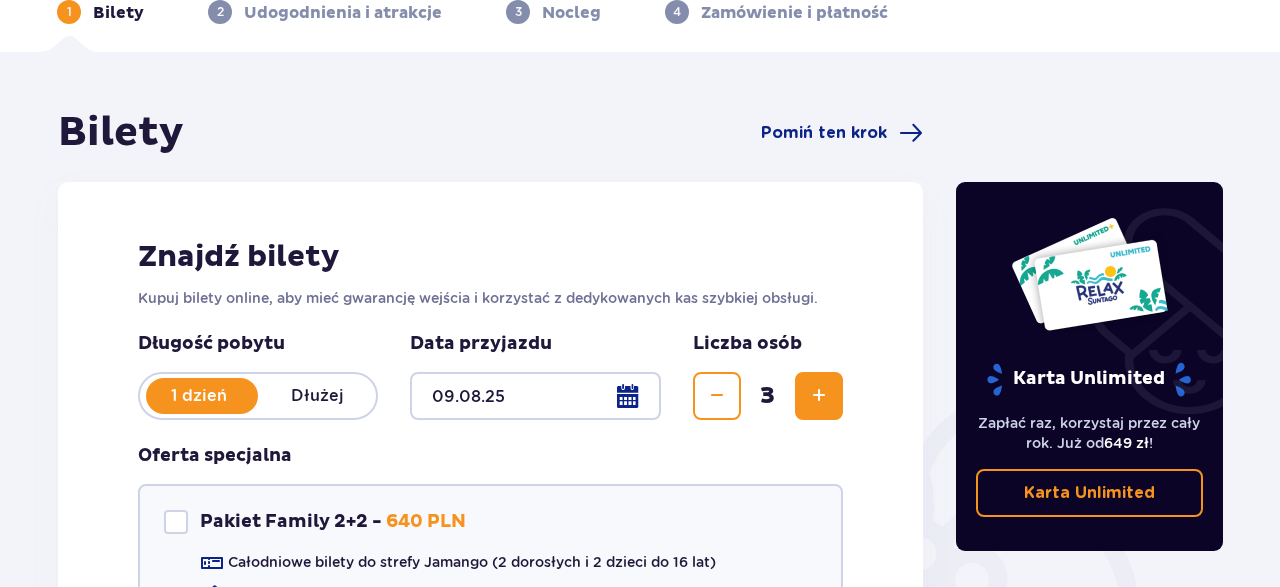 click at bounding box center (819, 396) 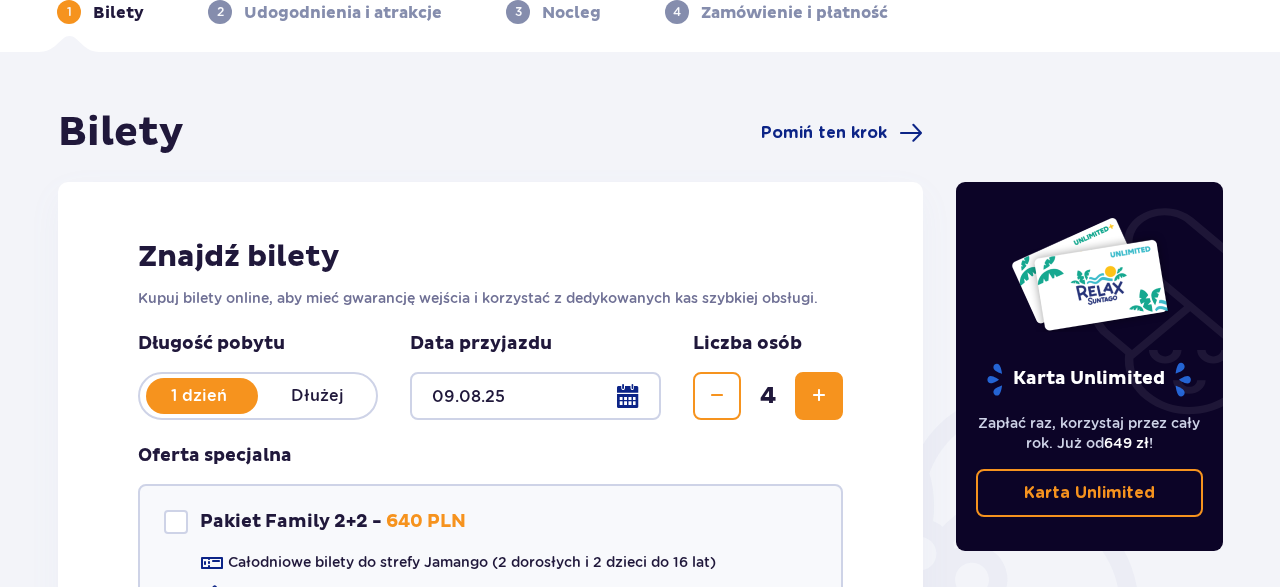 click at bounding box center [819, 396] 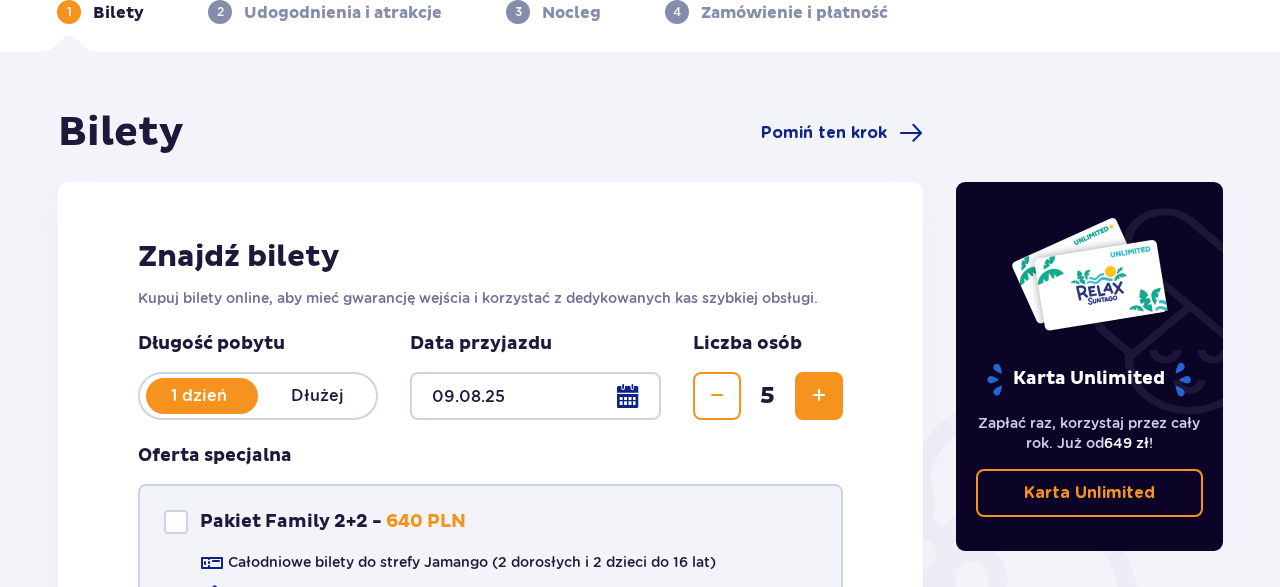click at bounding box center [176, 522] 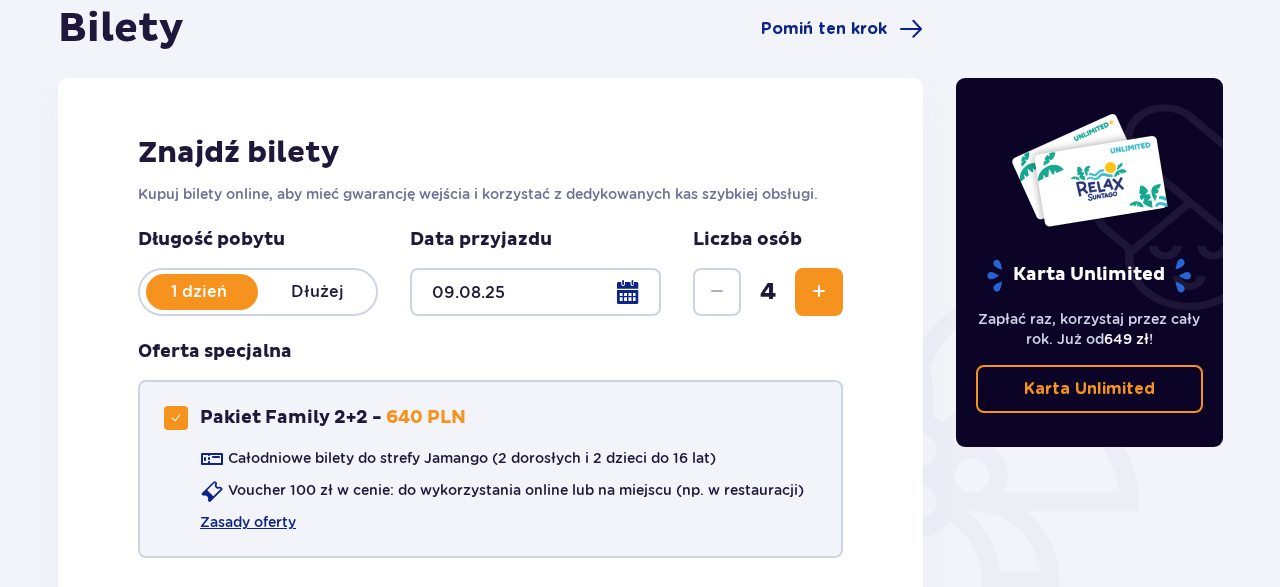 scroll, scrollTop: 312, scrollLeft: 0, axis: vertical 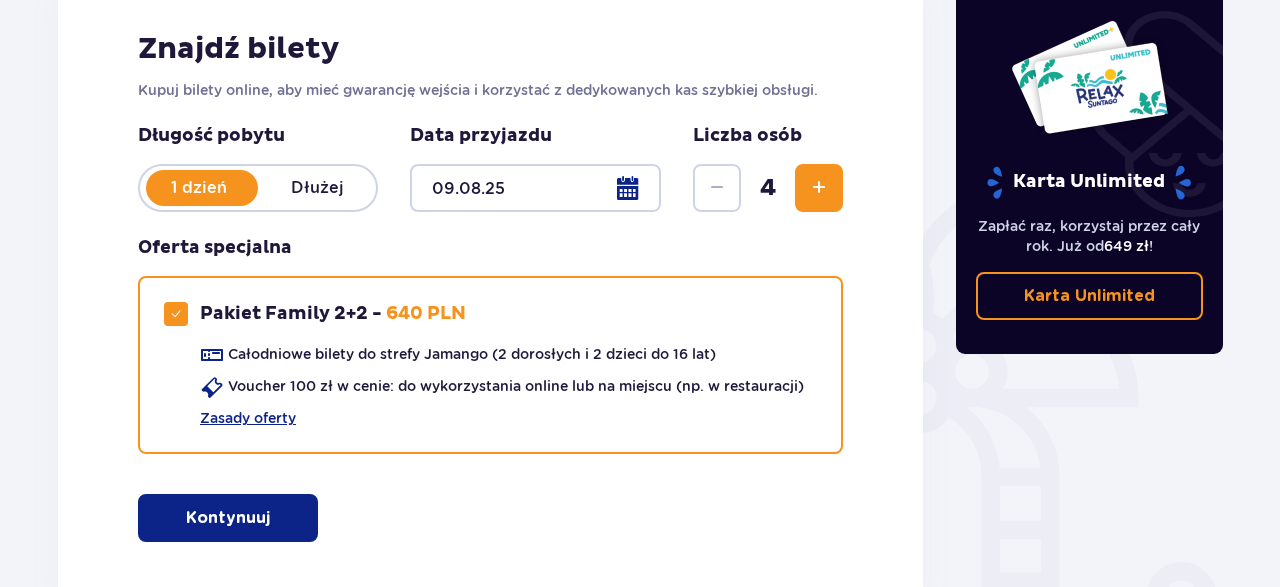 click at bounding box center (819, 188) 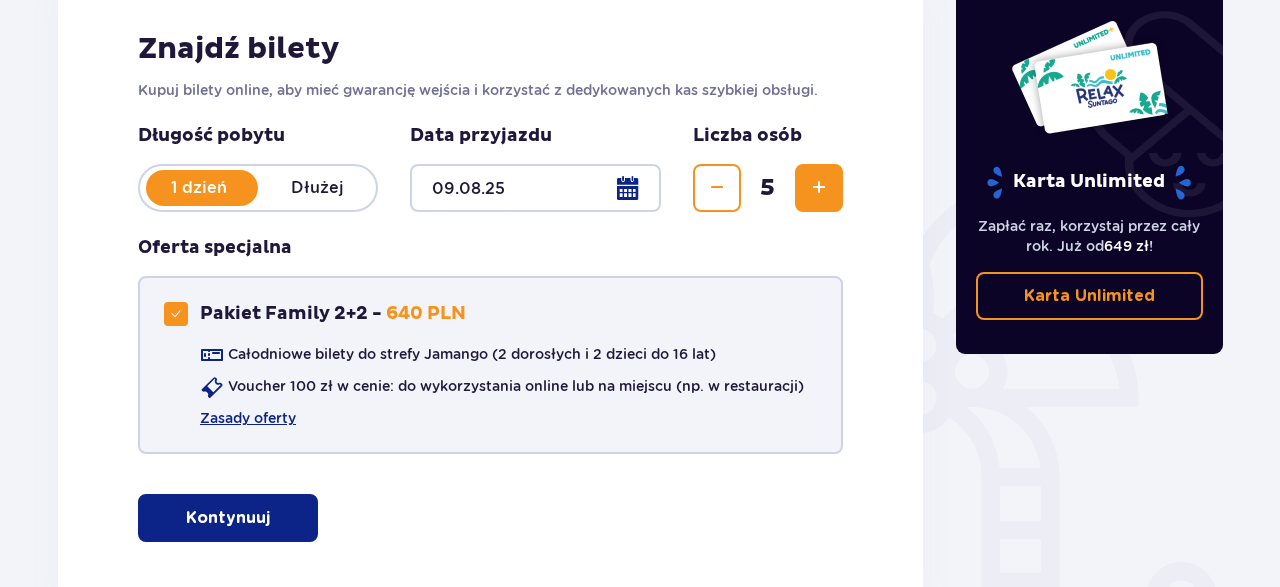 click at bounding box center (176, 314) 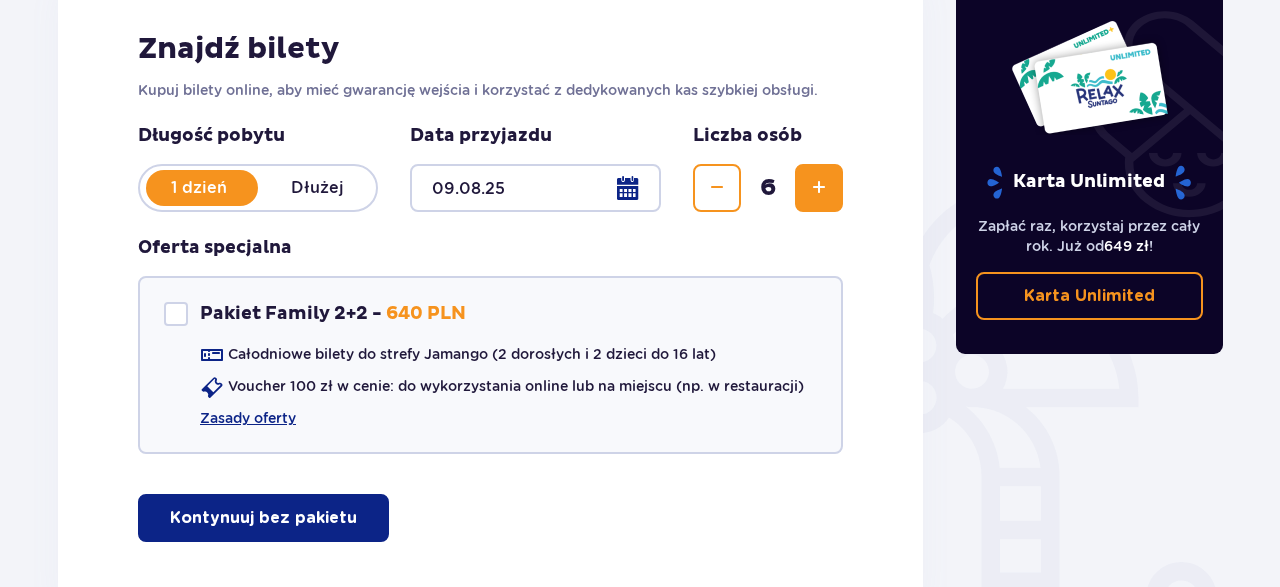click at bounding box center [717, 188] 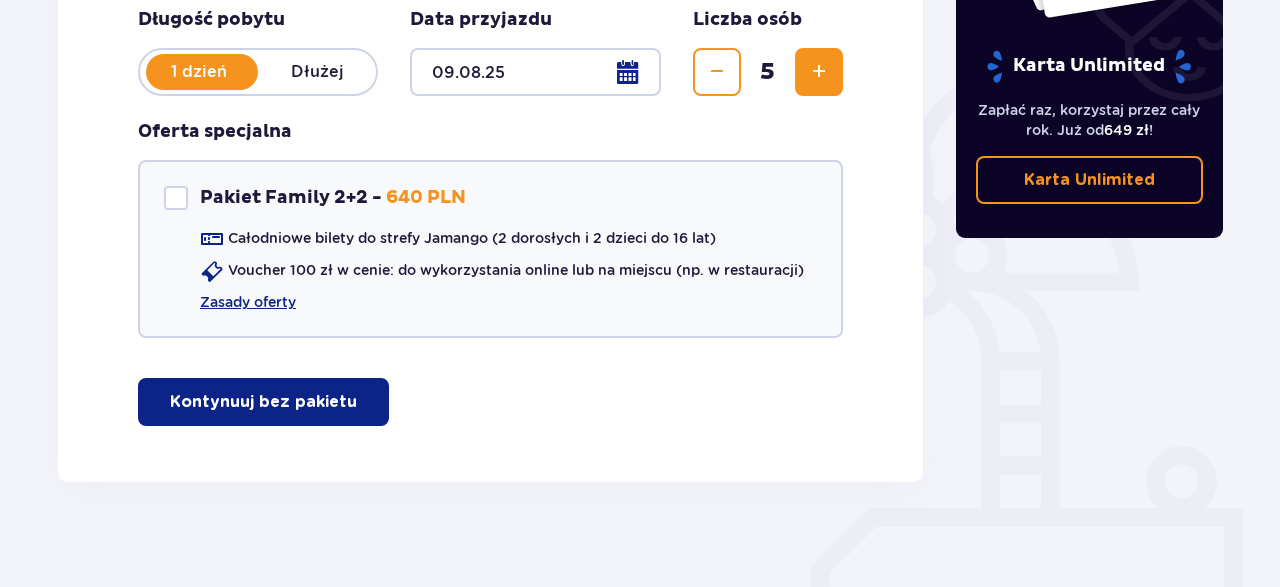 scroll, scrollTop: 442, scrollLeft: 0, axis: vertical 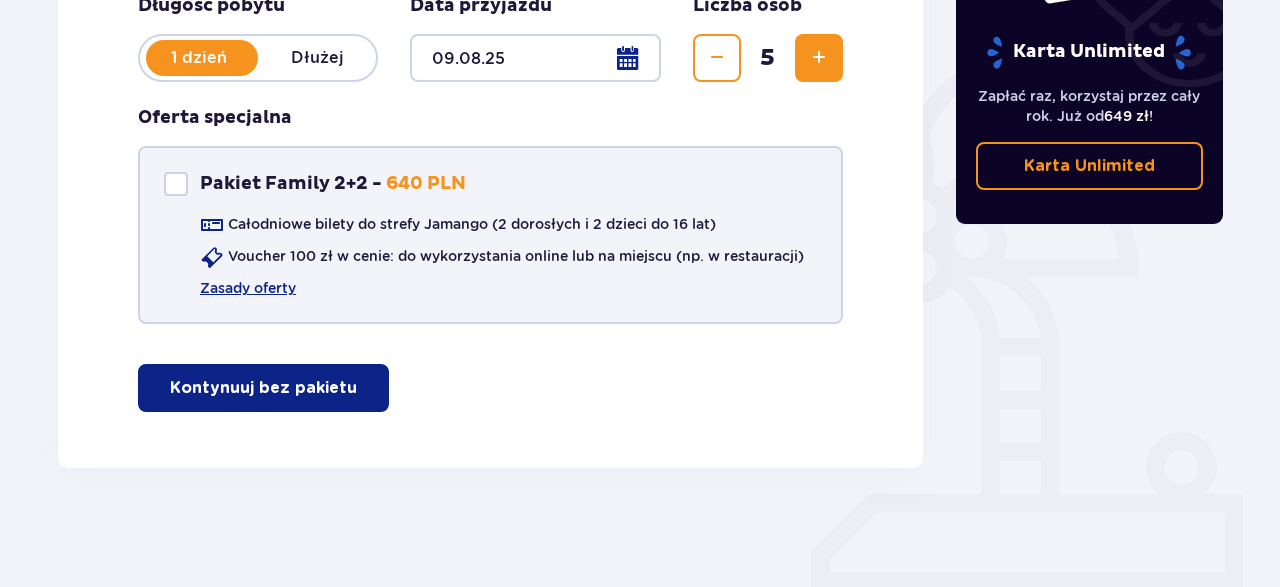 click at bounding box center [176, 184] 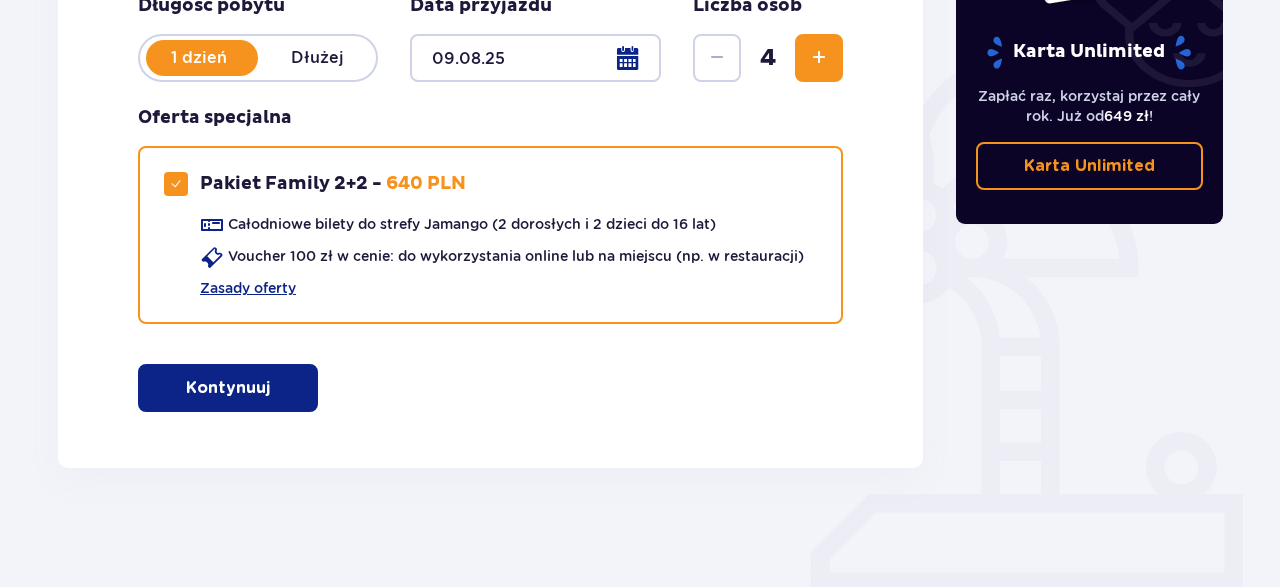 click at bounding box center [819, 58] 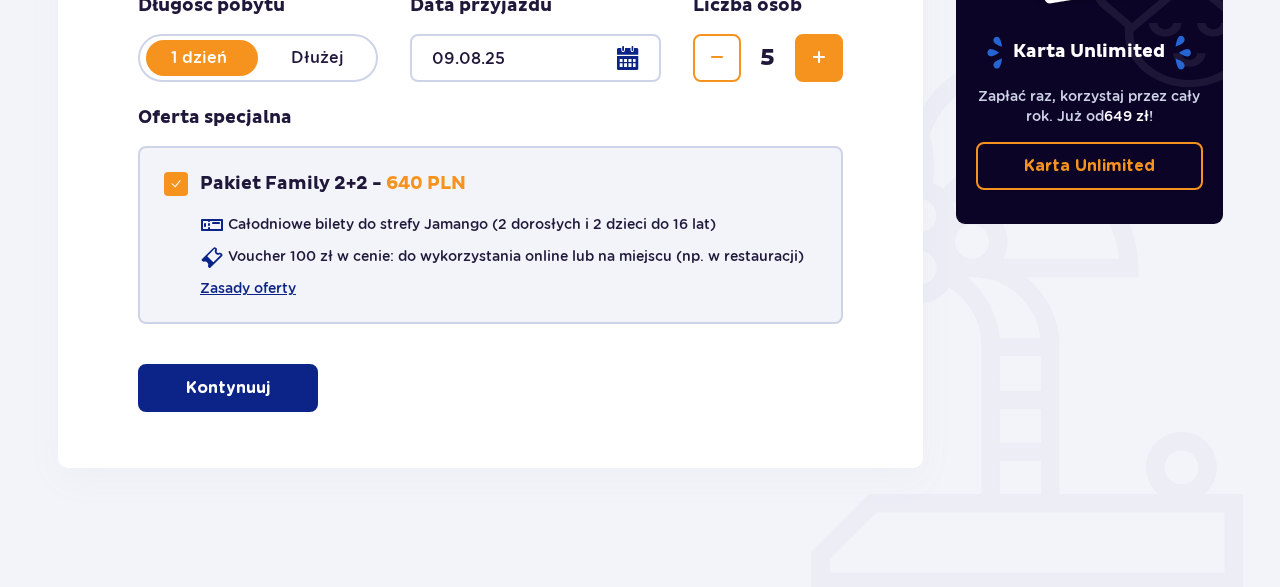 click at bounding box center [176, 184] 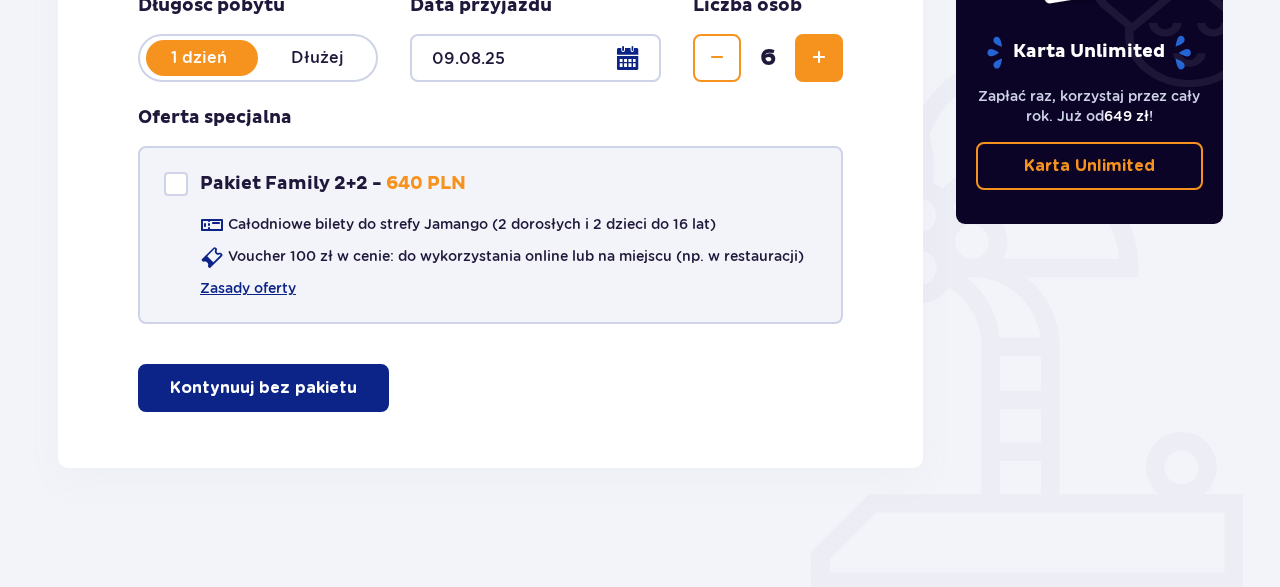 click at bounding box center (717, 58) 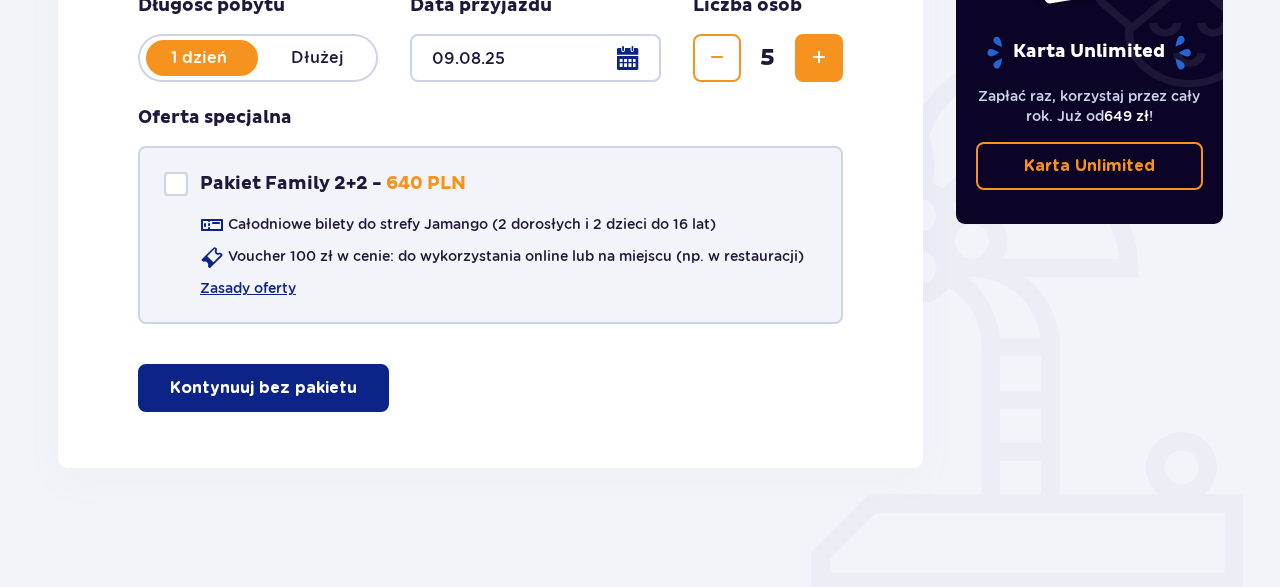 click on "Kontynuuj bez pakietu" at bounding box center [263, 388] 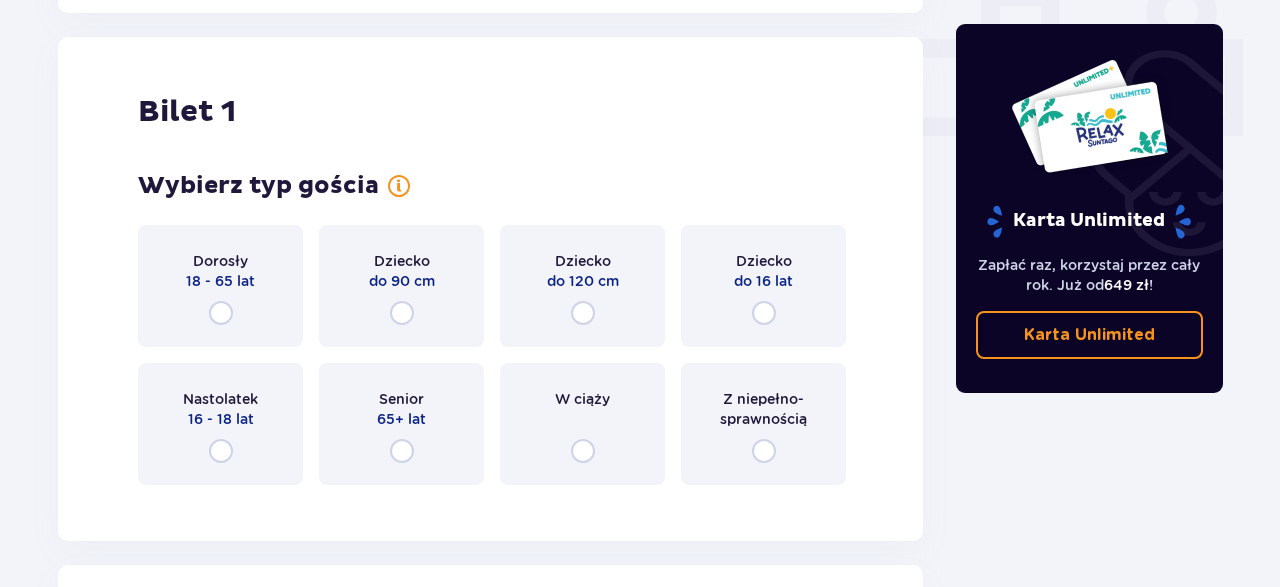 scroll, scrollTop: 910, scrollLeft: 0, axis: vertical 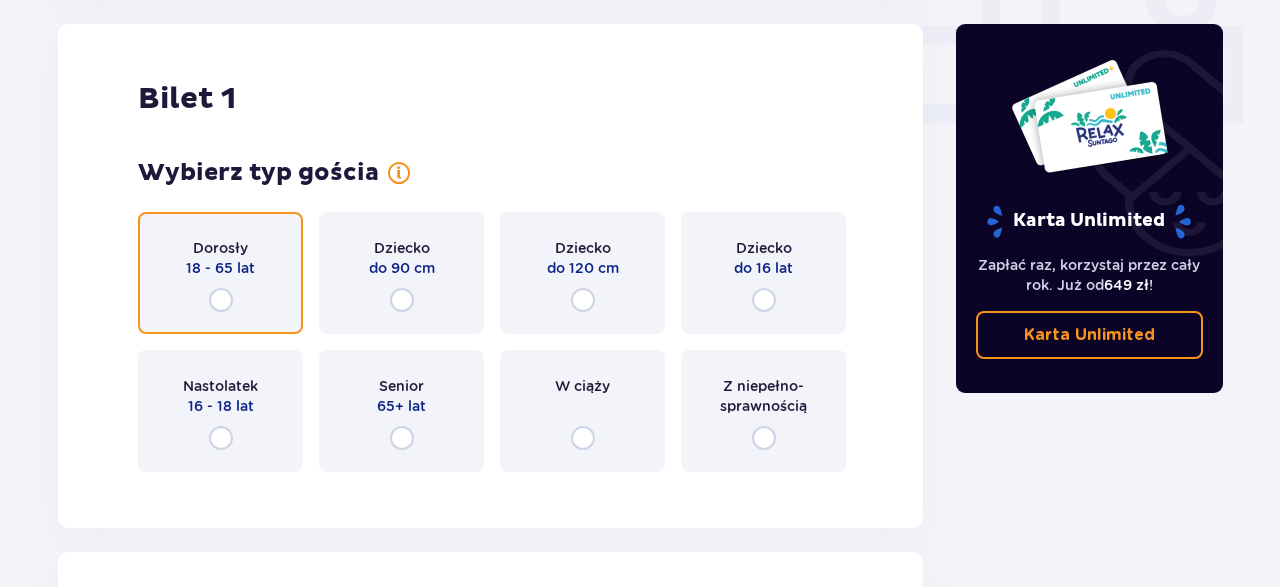 click at bounding box center [221, 300] 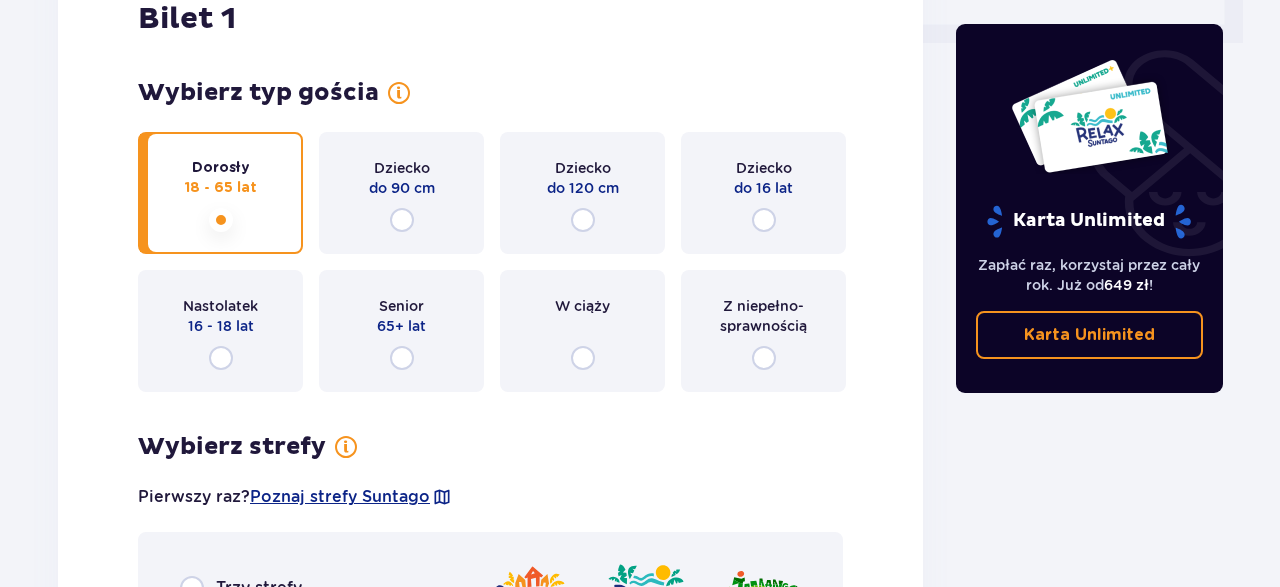 scroll, scrollTop: 982, scrollLeft: 0, axis: vertical 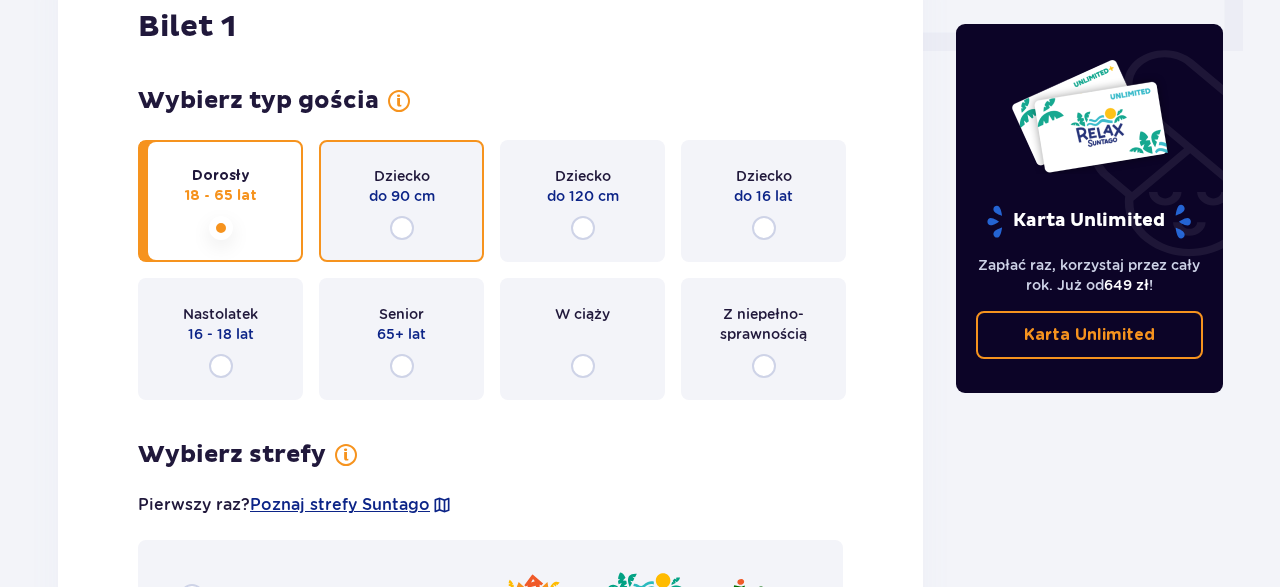 click at bounding box center [402, 228] 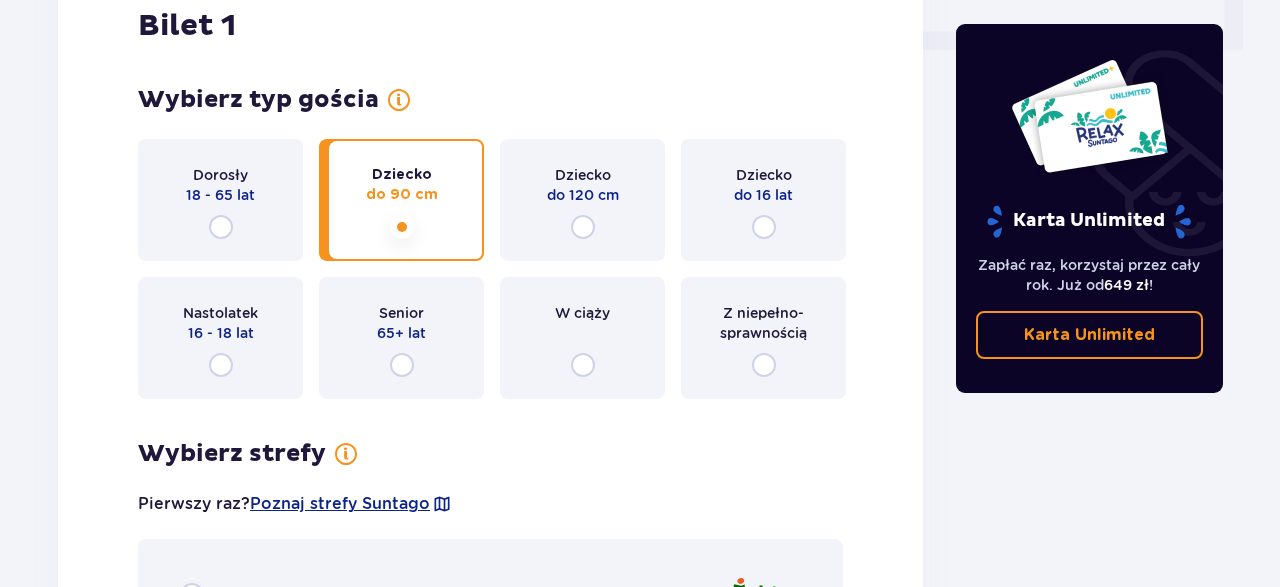 scroll, scrollTop: 878, scrollLeft: 0, axis: vertical 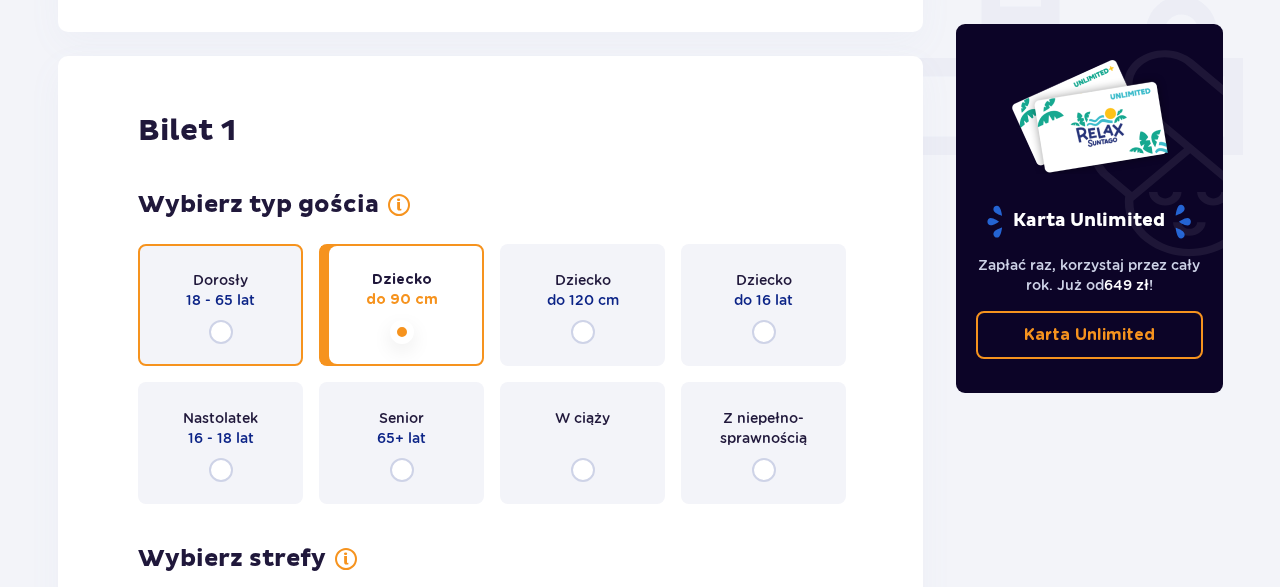 click at bounding box center [221, 332] 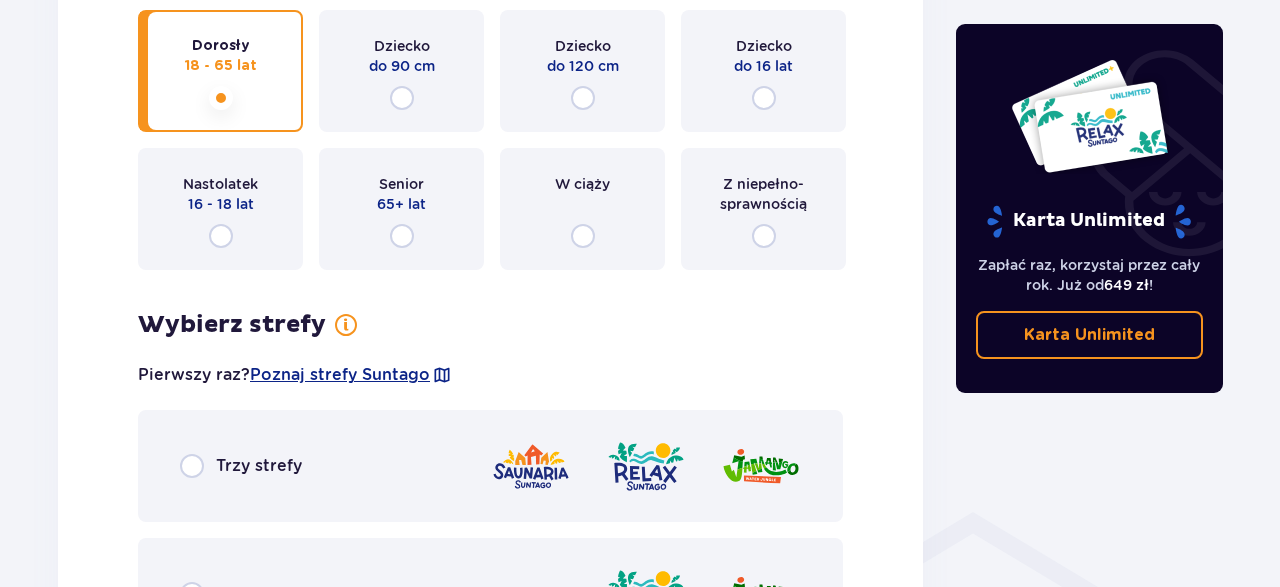 scroll, scrollTop: 982, scrollLeft: 0, axis: vertical 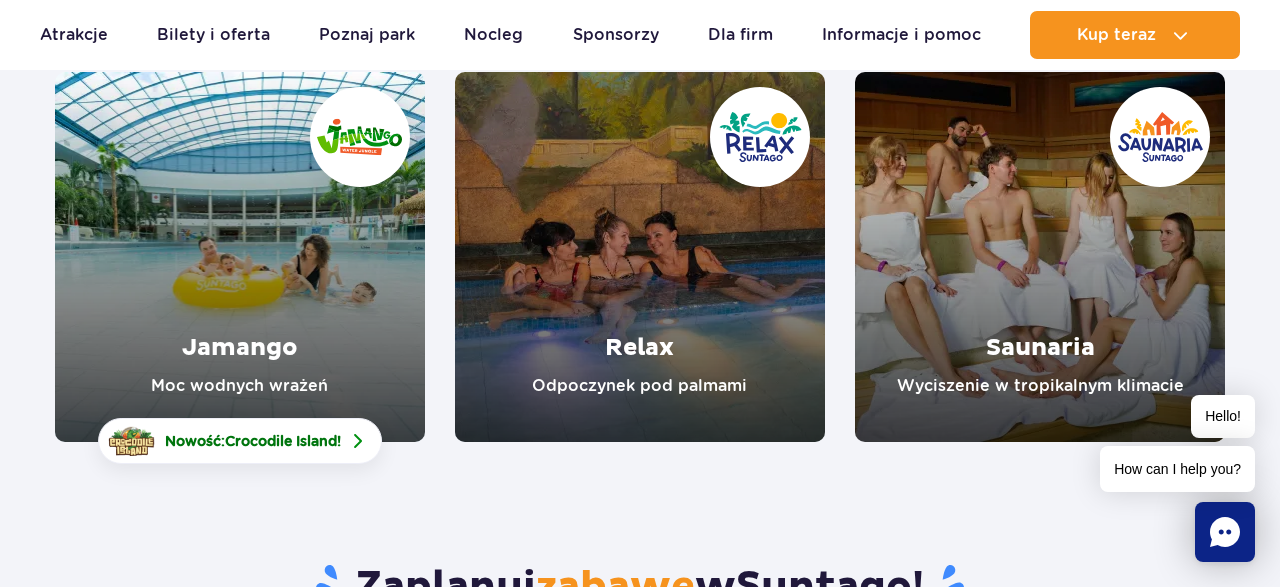 click at bounding box center [1040, 257] 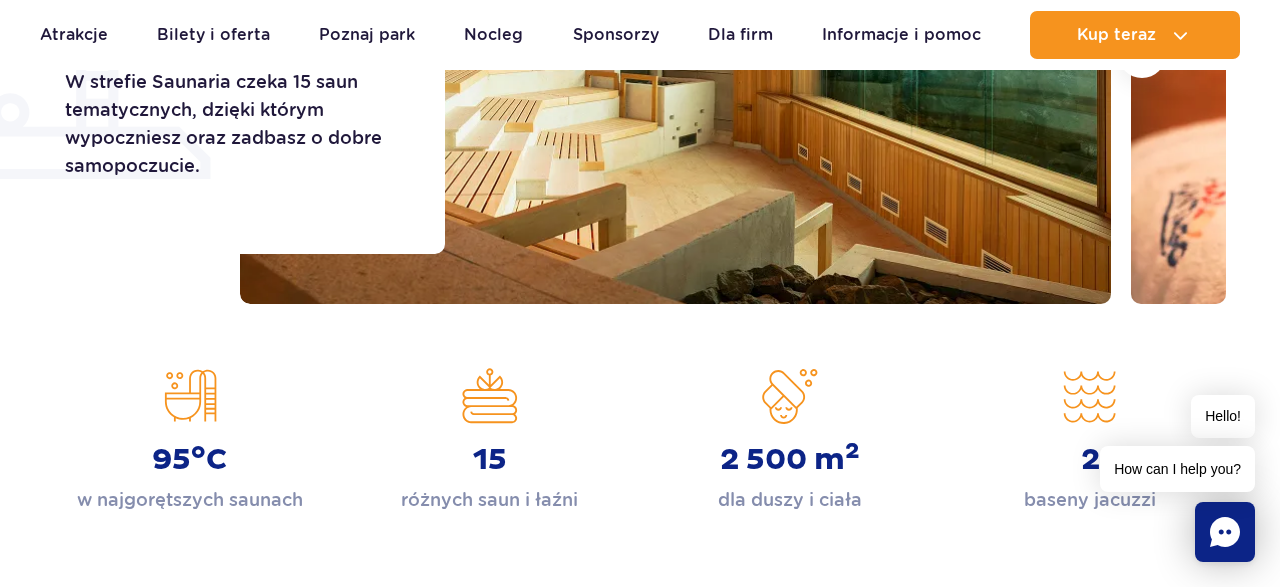 scroll, scrollTop: 104, scrollLeft: 0, axis: vertical 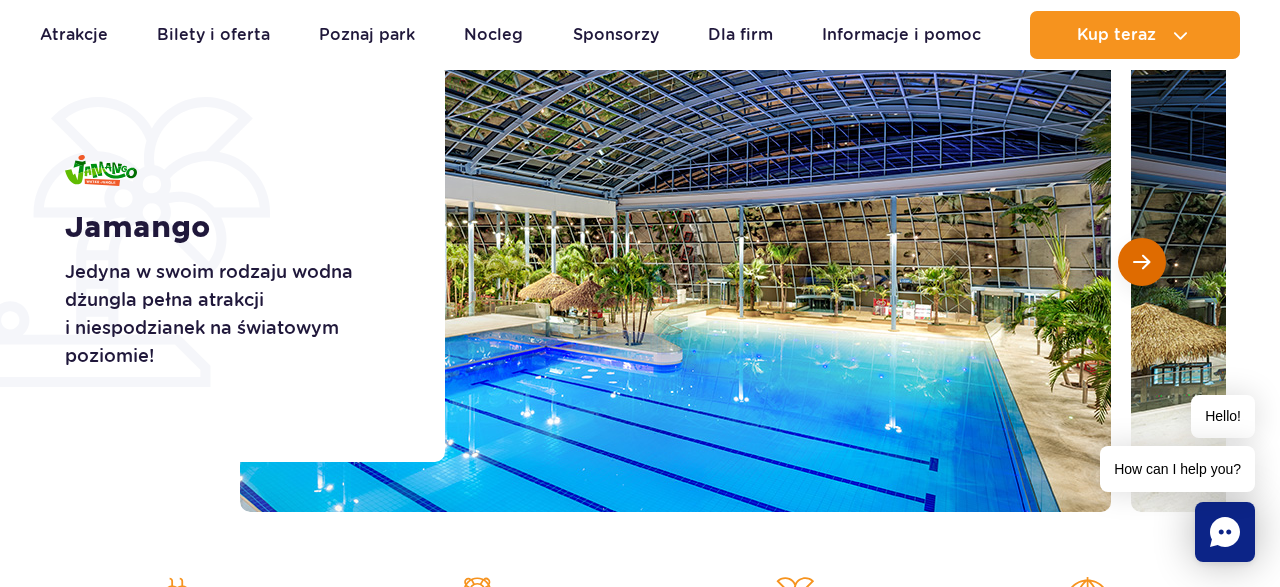 click at bounding box center [1141, 262] 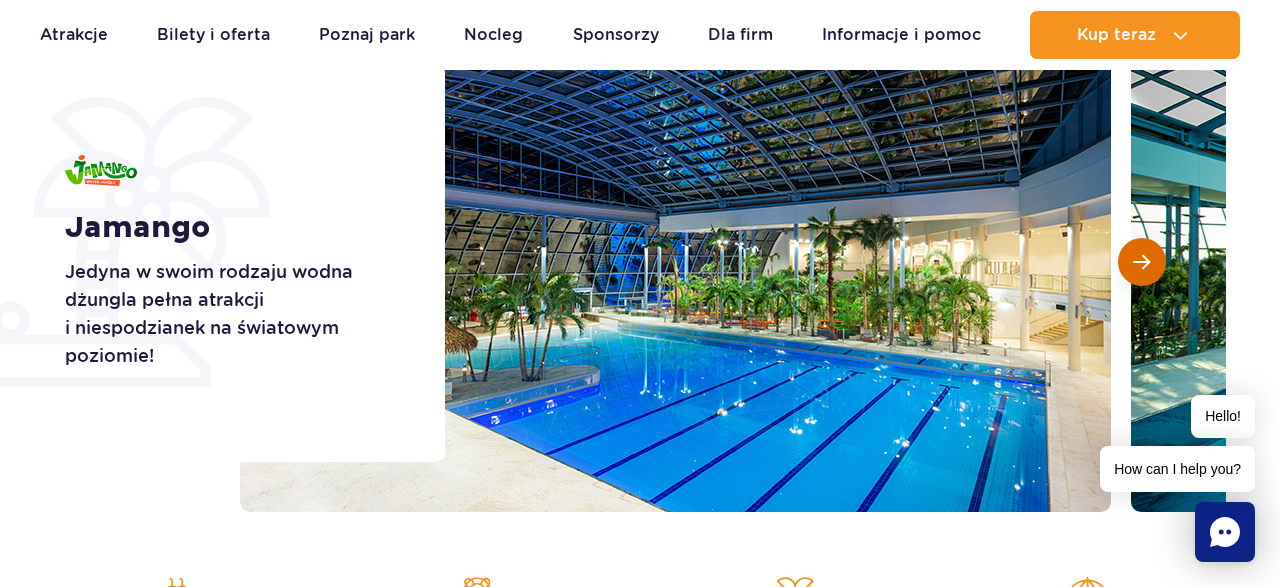 click at bounding box center (1141, 262) 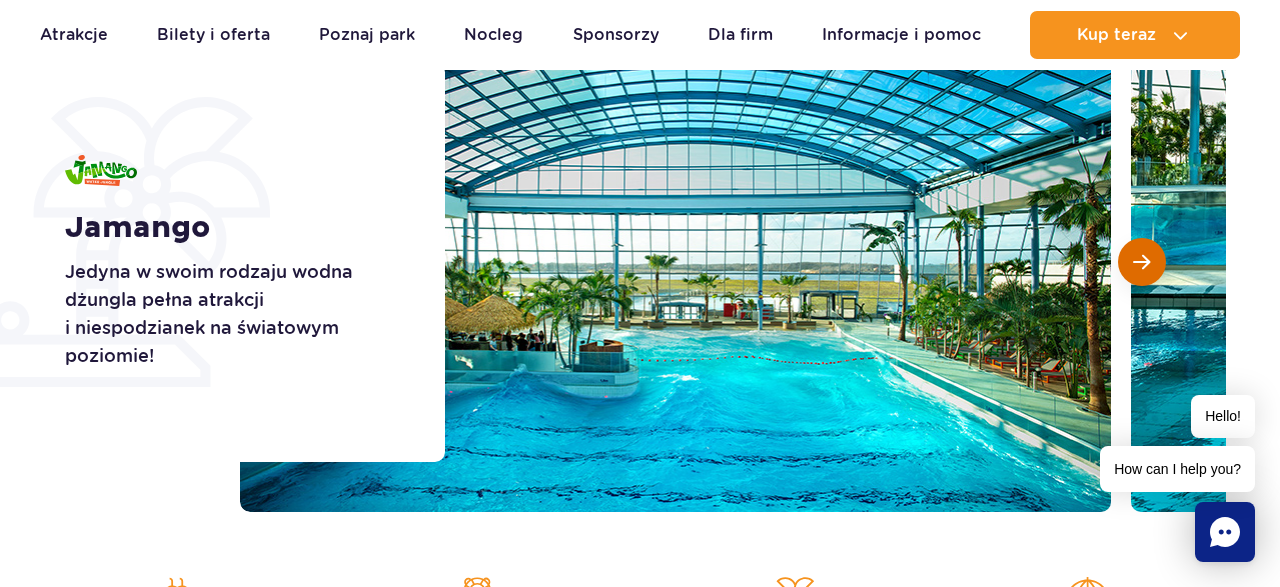 click at bounding box center [1141, 262] 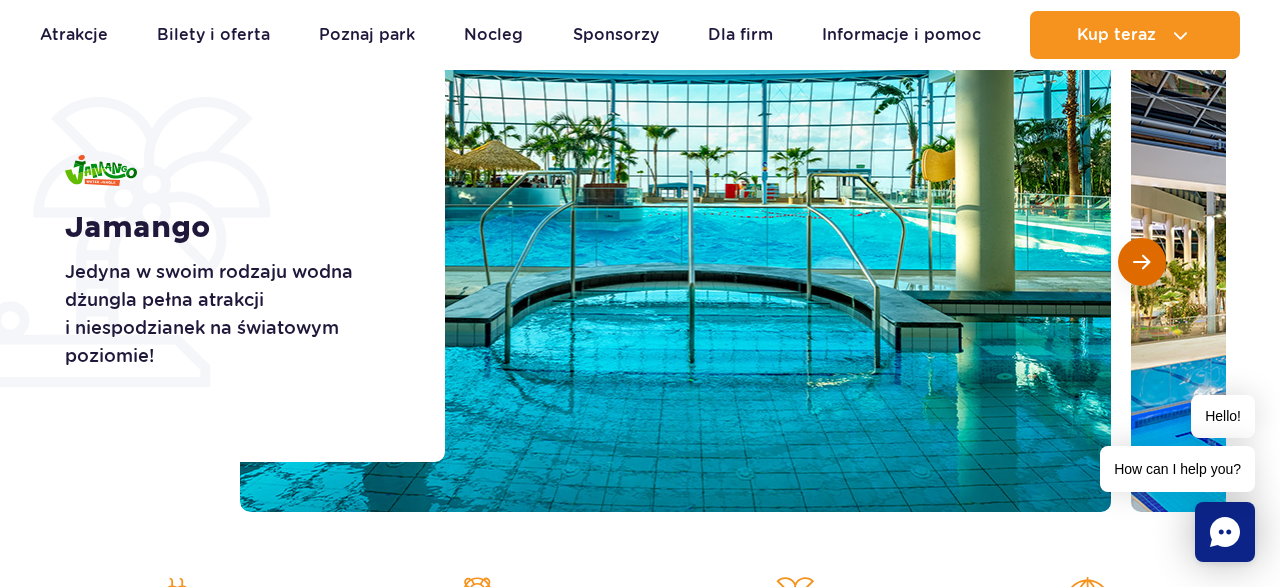 click at bounding box center (1141, 262) 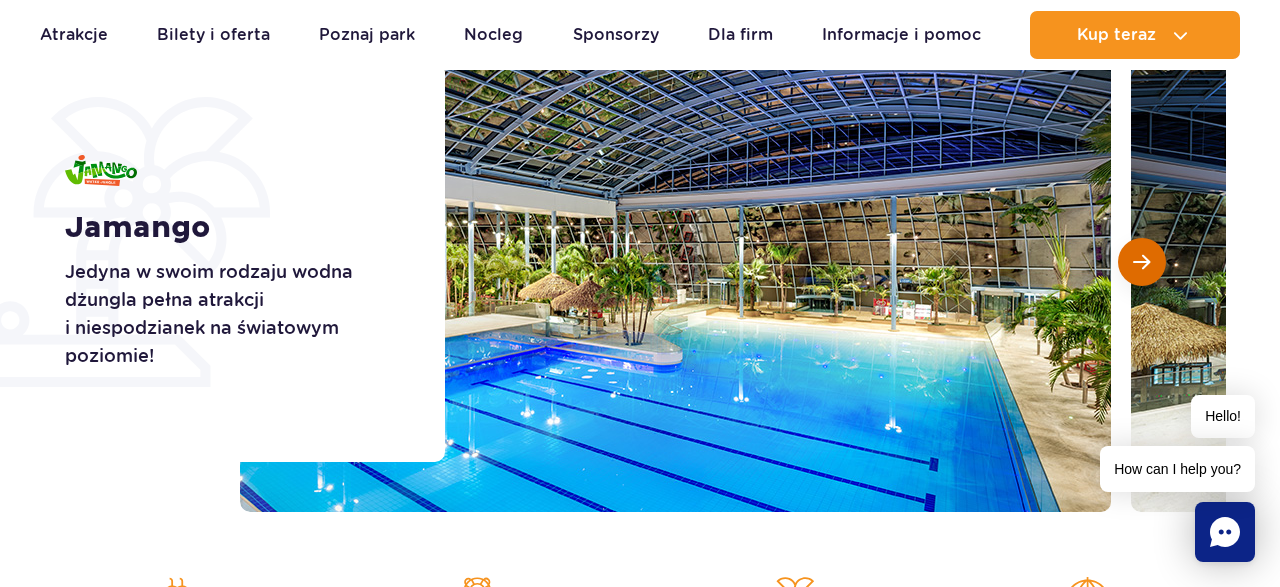 click at bounding box center [1141, 262] 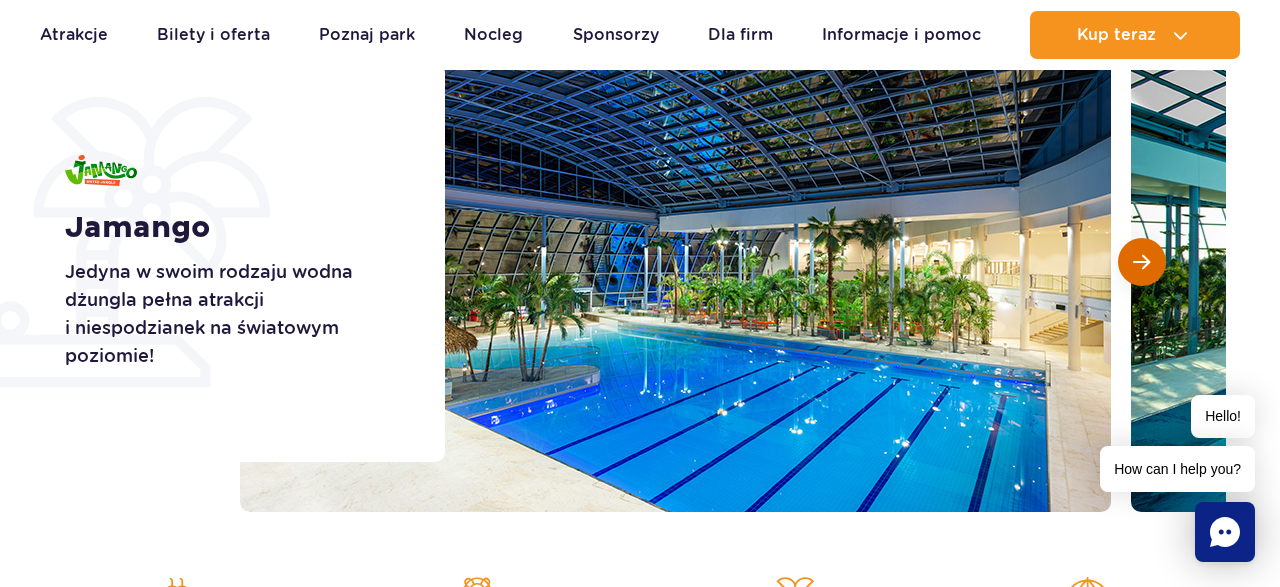 click at bounding box center (1141, 262) 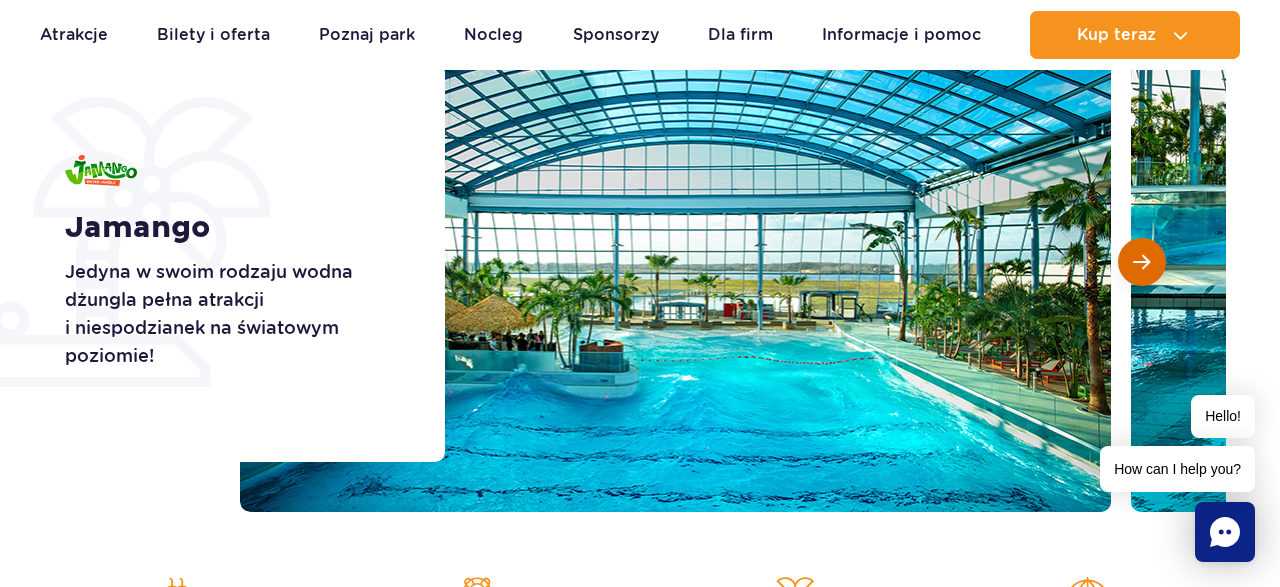 click at bounding box center (1141, 262) 